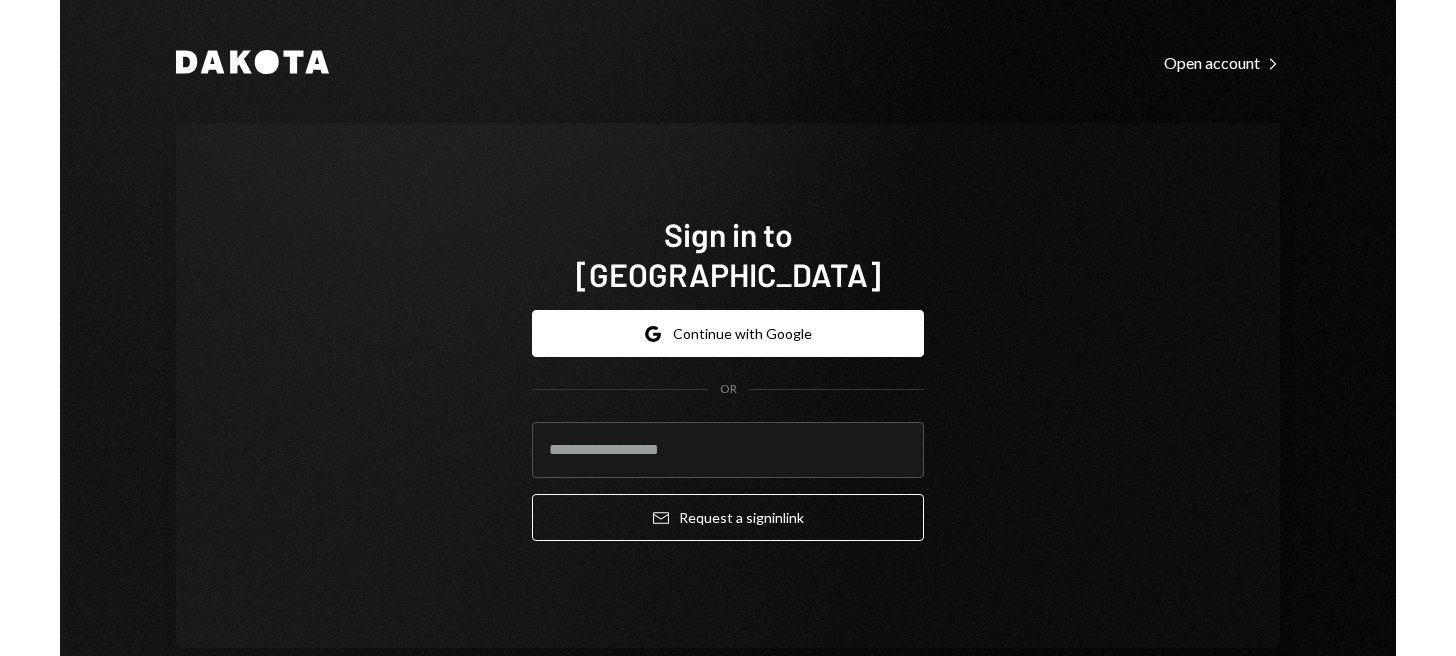 scroll, scrollTop: 0, scrollLeft: 0, axis: both 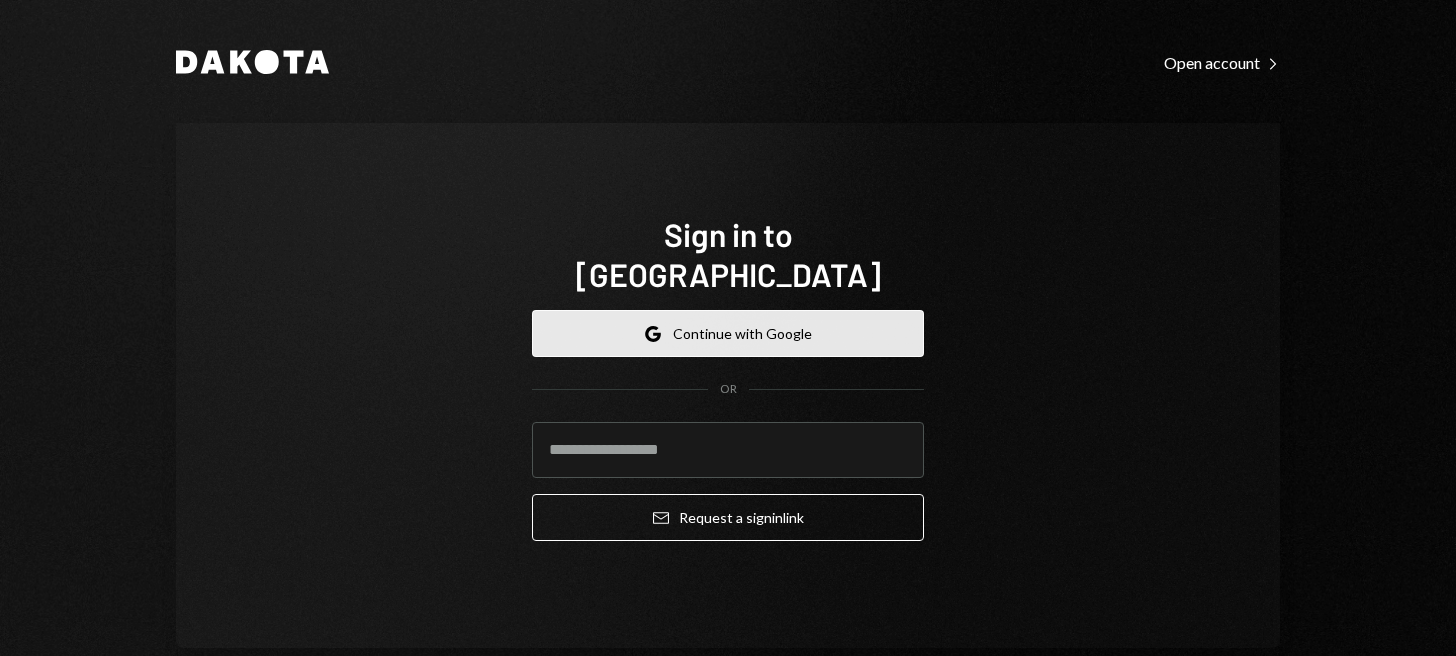 click on "Google  Continue with Google" at bounding box center [728, 333] 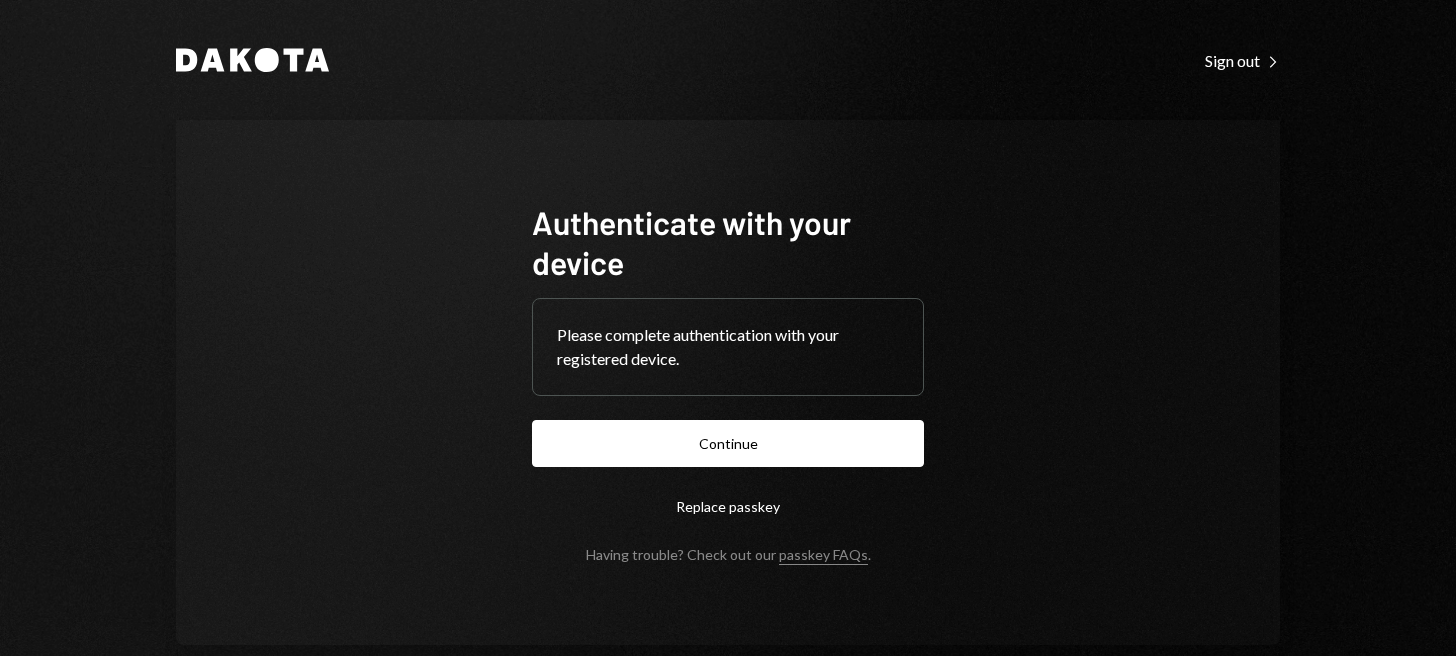 scroll, scrollTop: 0, scrollLeft: 0, axis: both 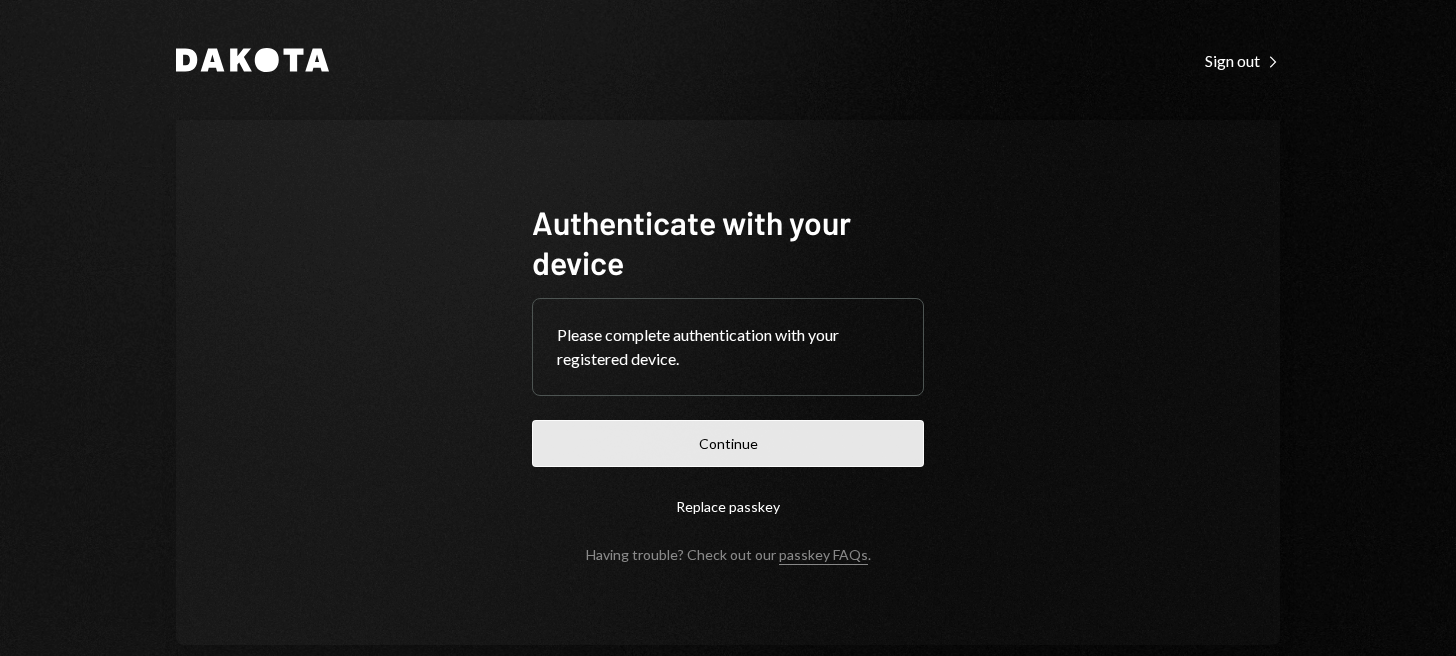 click on "Continue" at bounding box center [728, 443] 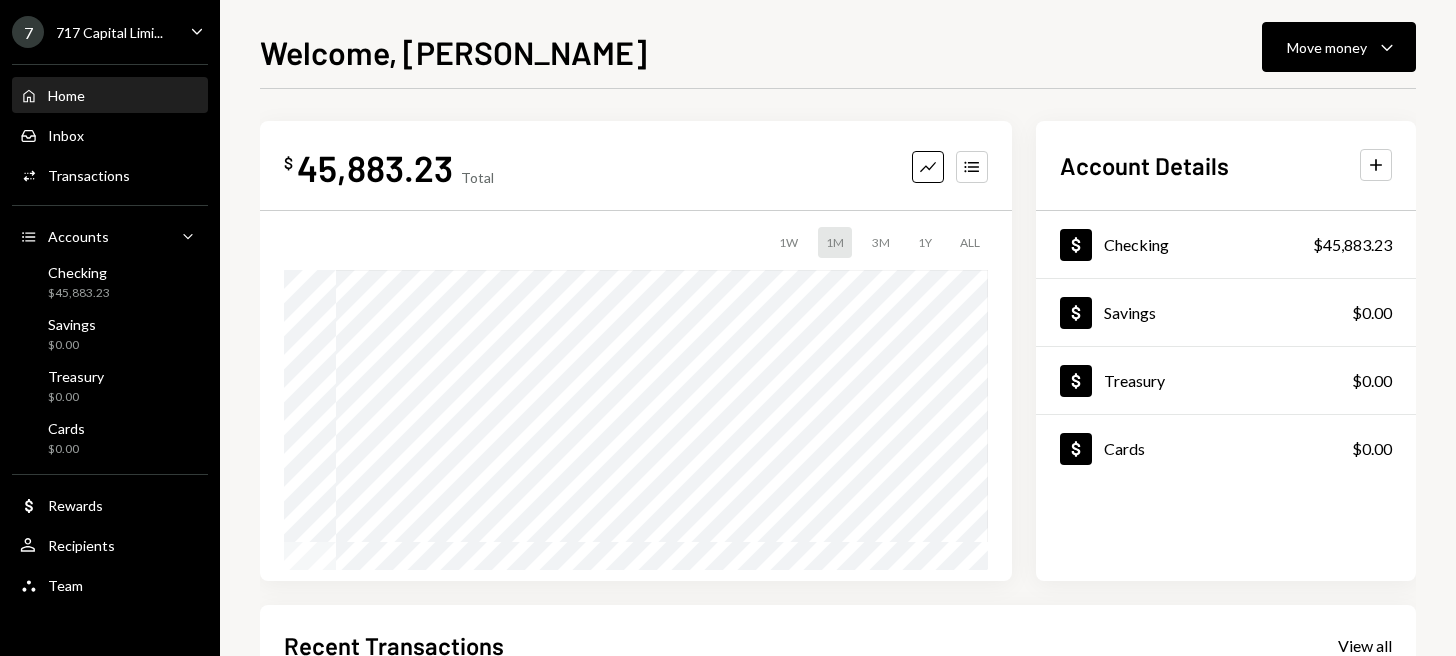click on "$ 45,883.23 Total Graph Accounts" at bounding box center [636, 167] 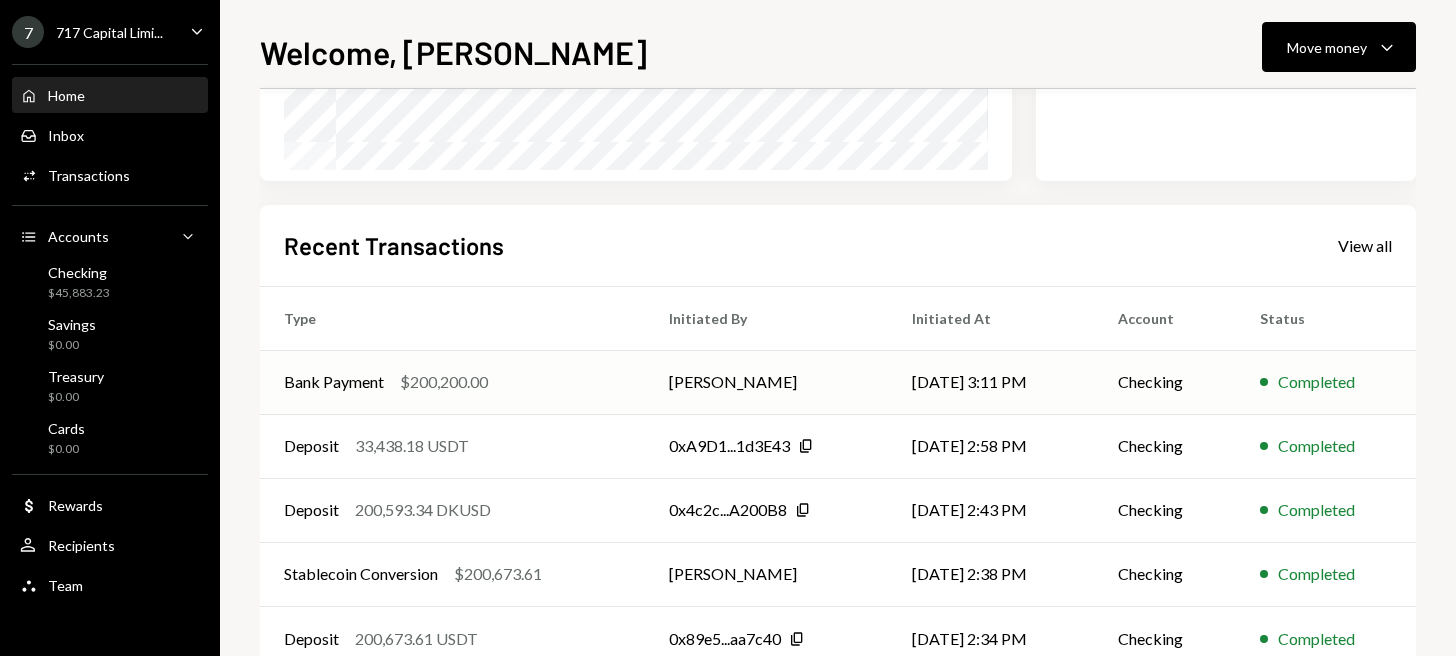 scroll, scrollTop: 200, scrollLeft: 0, axis: vertical 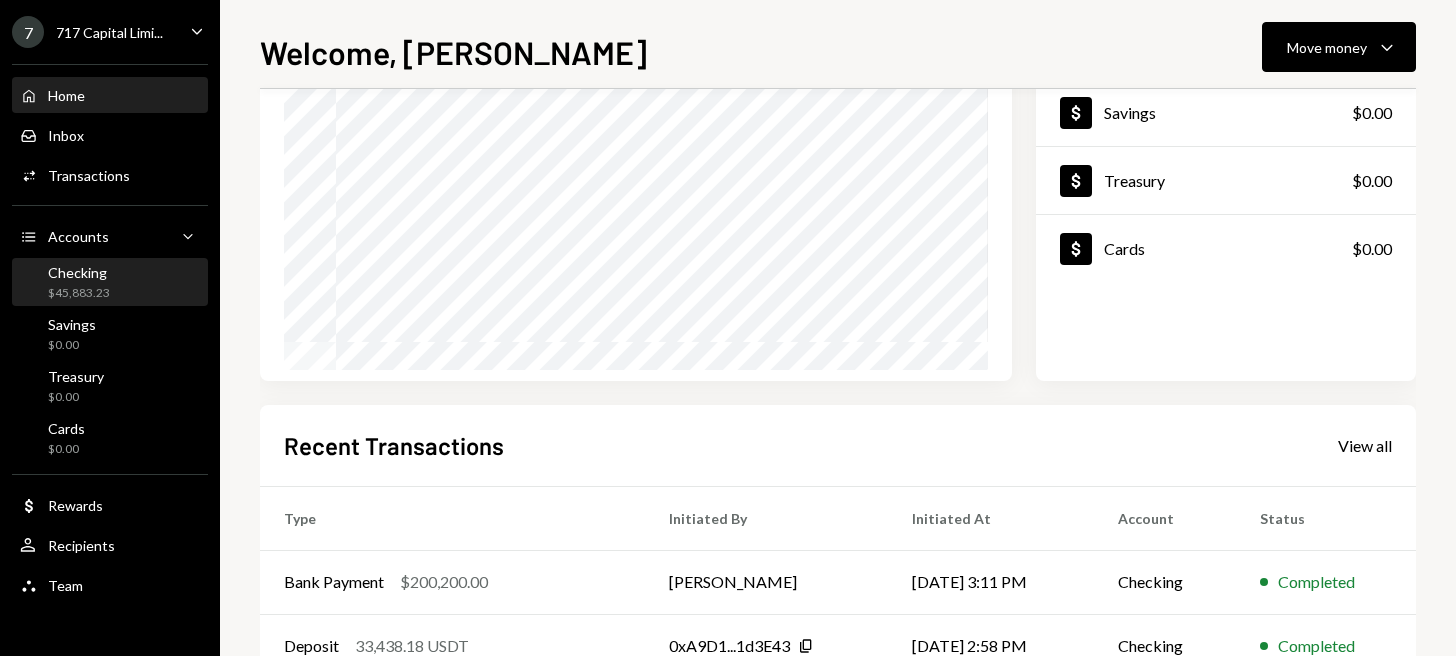 click on "$45,883.23" at bounding box center [79, 293] 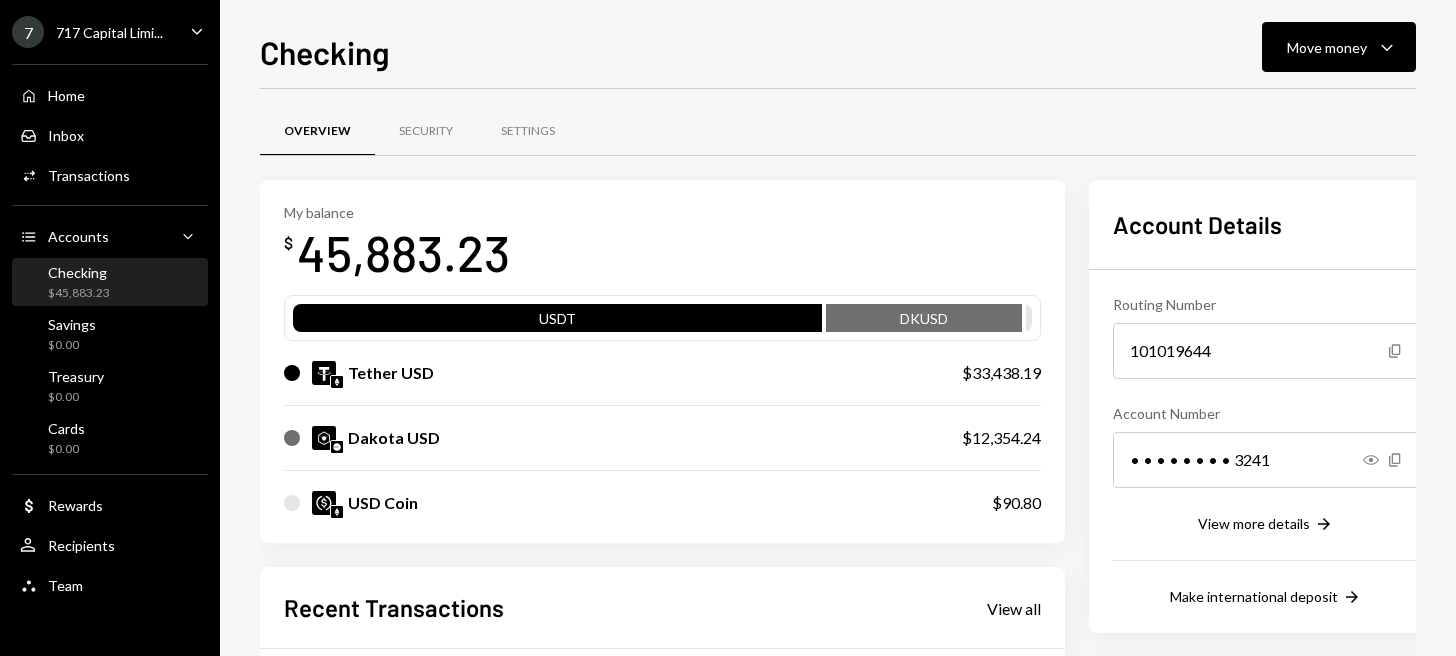 scroll, scrollTop: 0, scrollLeft: 0, axis: both 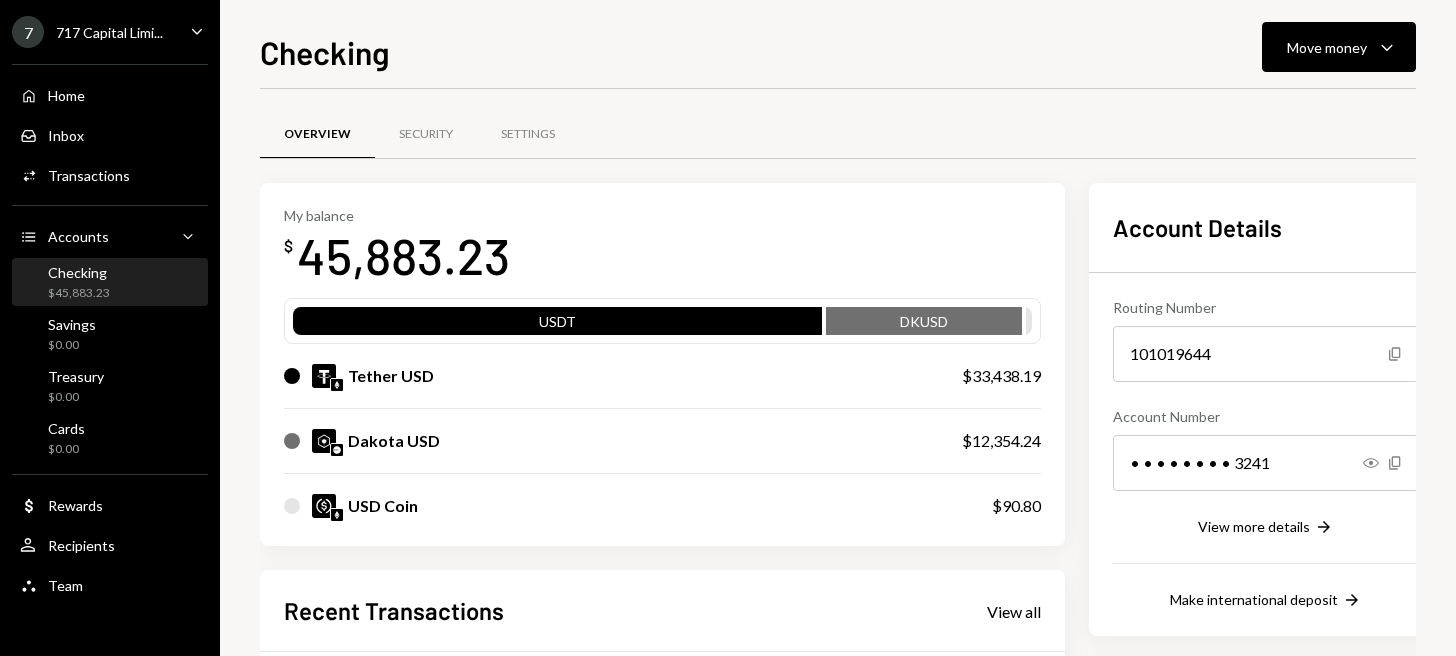 click on "My balance $ 45,883.23 USDT DKUSD Tether USD $33,438.19 Dakota USD $12,354.24 USD Coin $90.80" at bounding box center [662, 365] 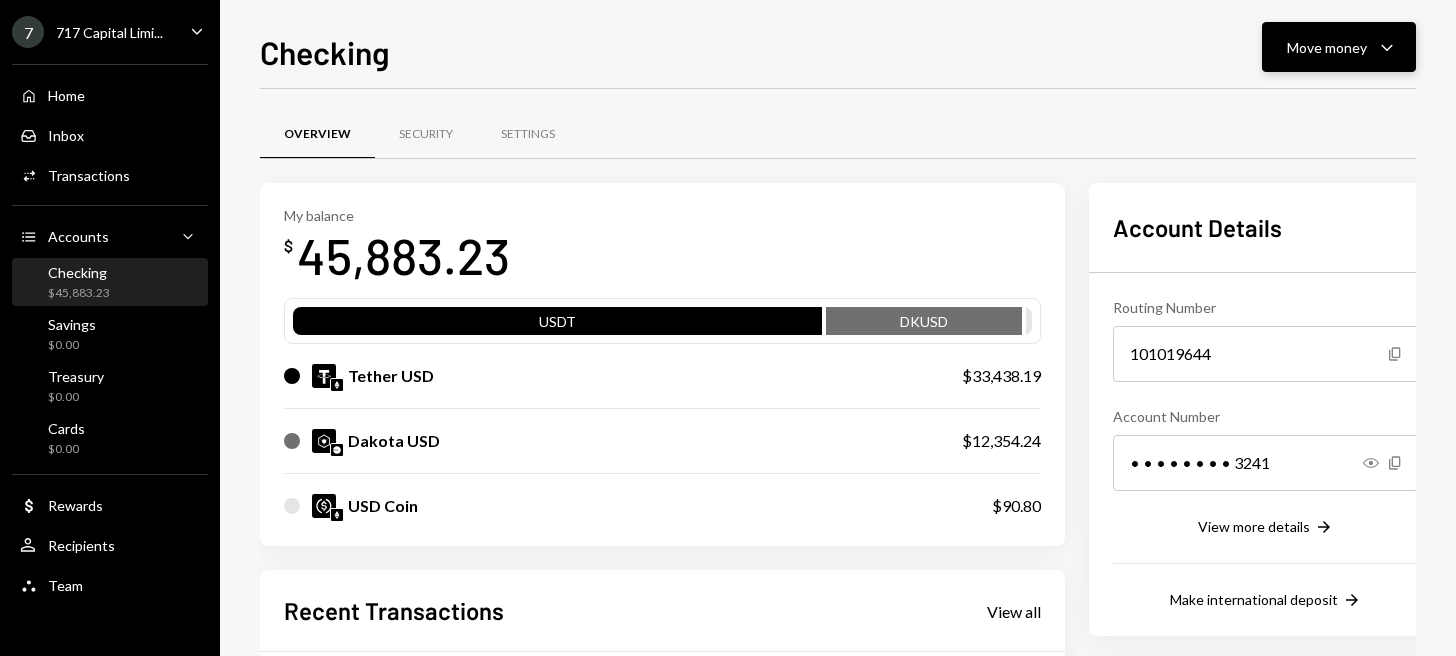 click on "Move money" at bounding box center [1327, 47] 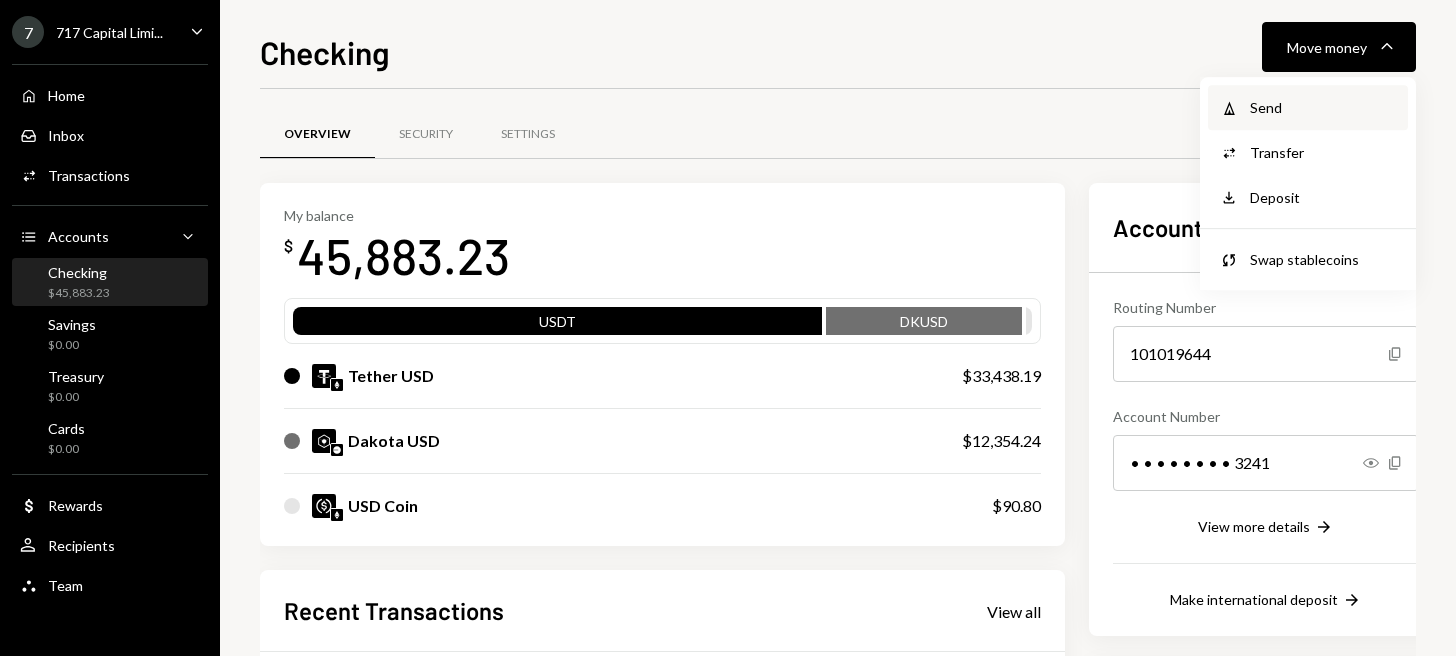 click on "Send" at bounding box center [1323, 107] 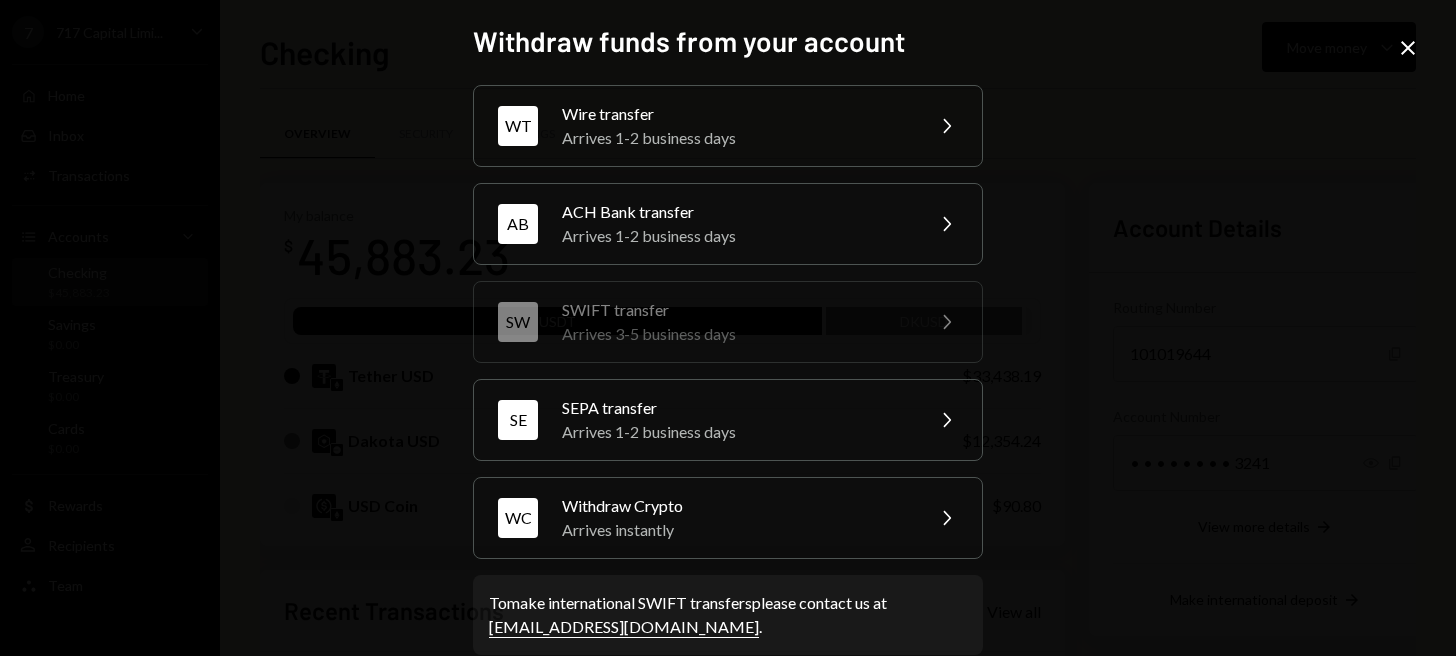 click on "Close" 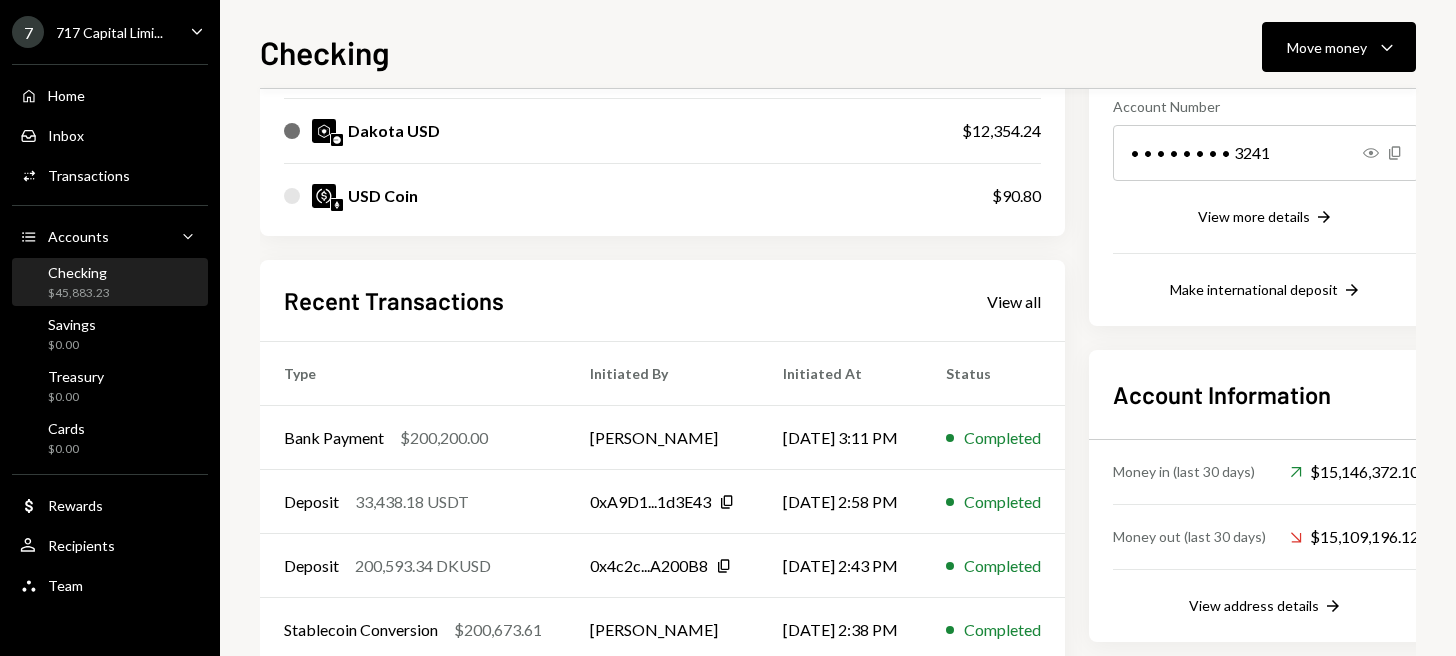 scroll, scrollTop: 400, scrollLeft: 0, axis: vertical 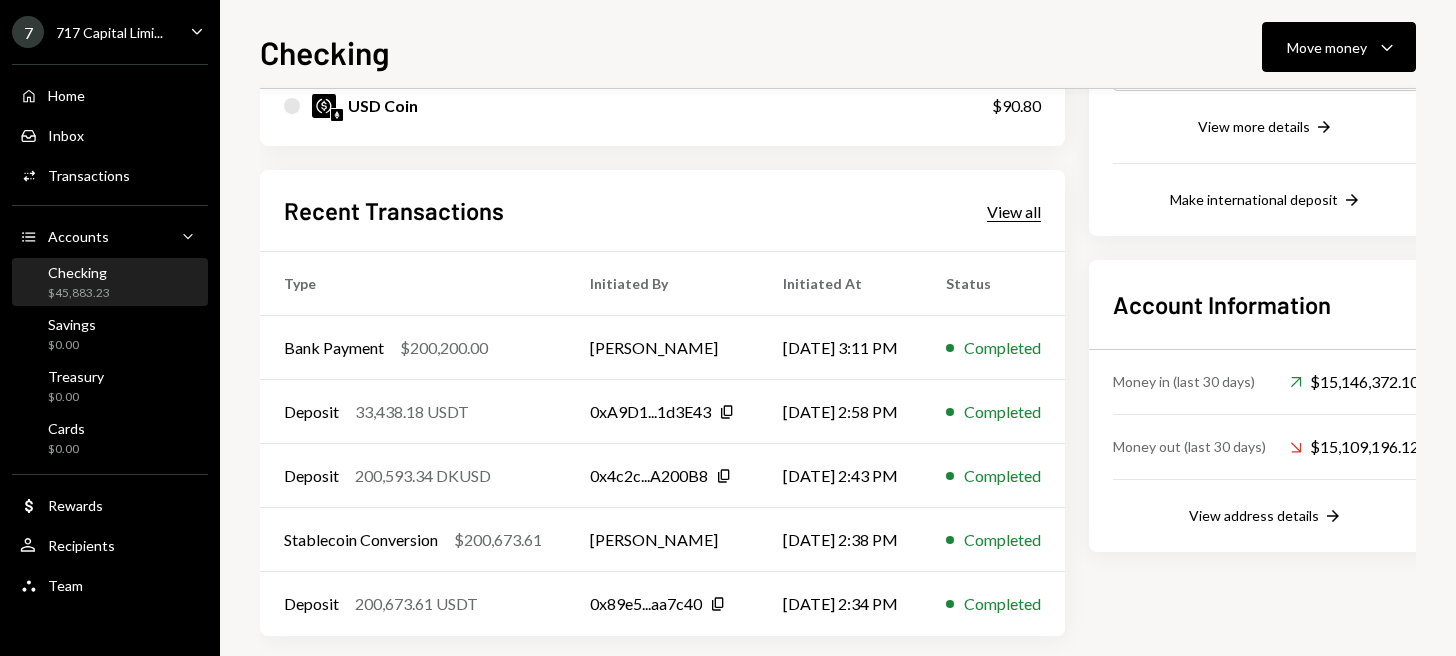 click on "View all" at bounding box center [1014, 212] 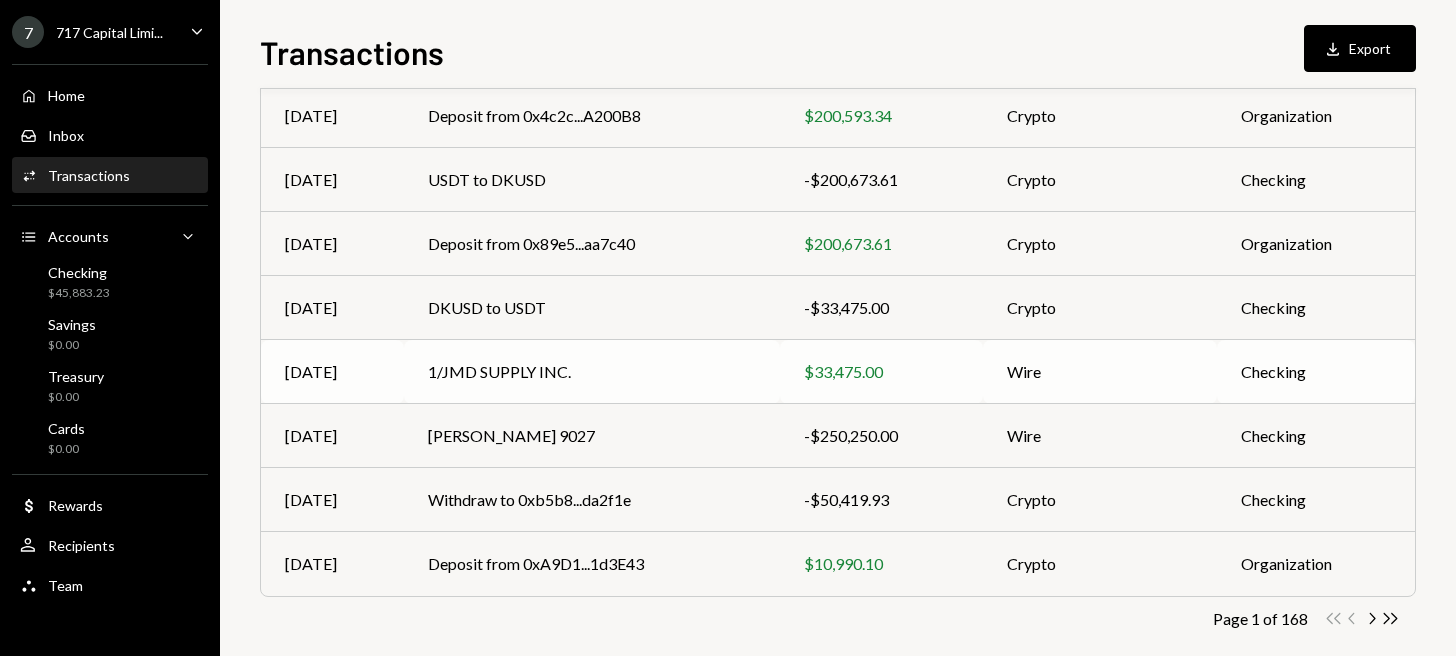 scroll, scrollTop: 391, scrollLeft: 0, axis: vertical 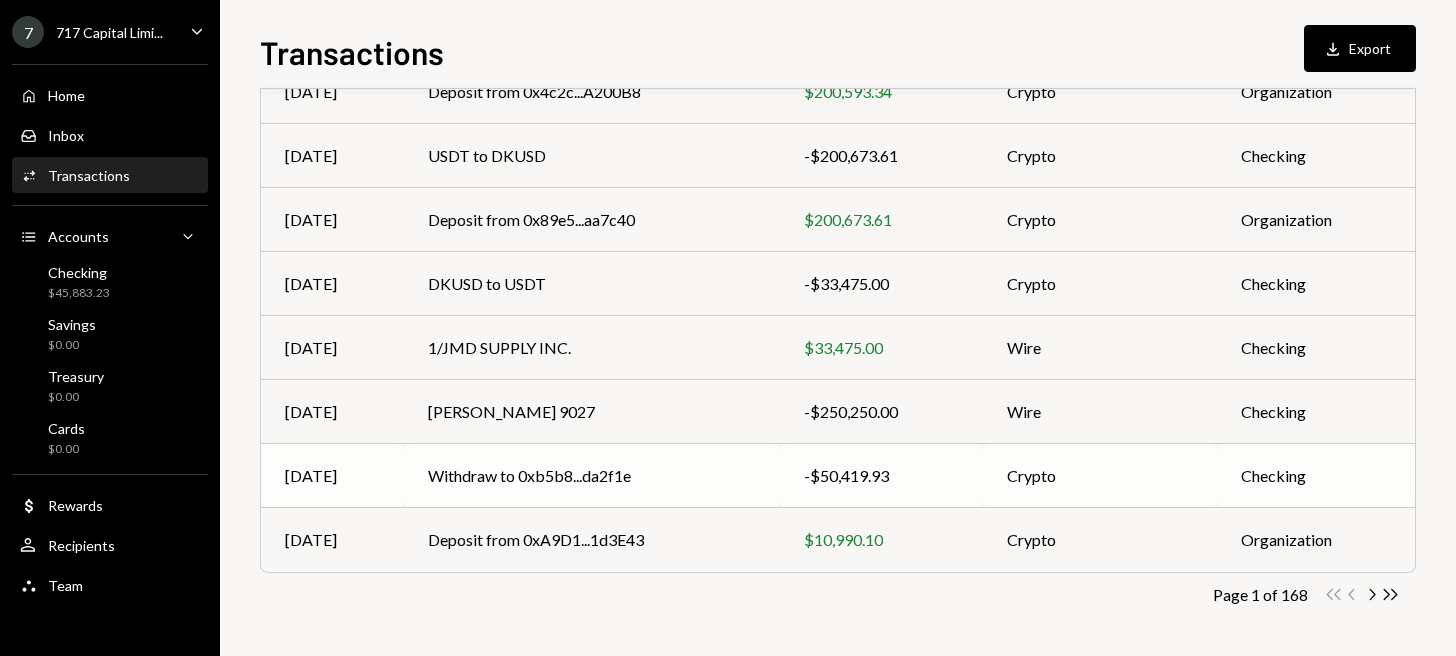 click on "Withdraw to 0xb5b8...da2f1e" at bounding box center [592, 476] 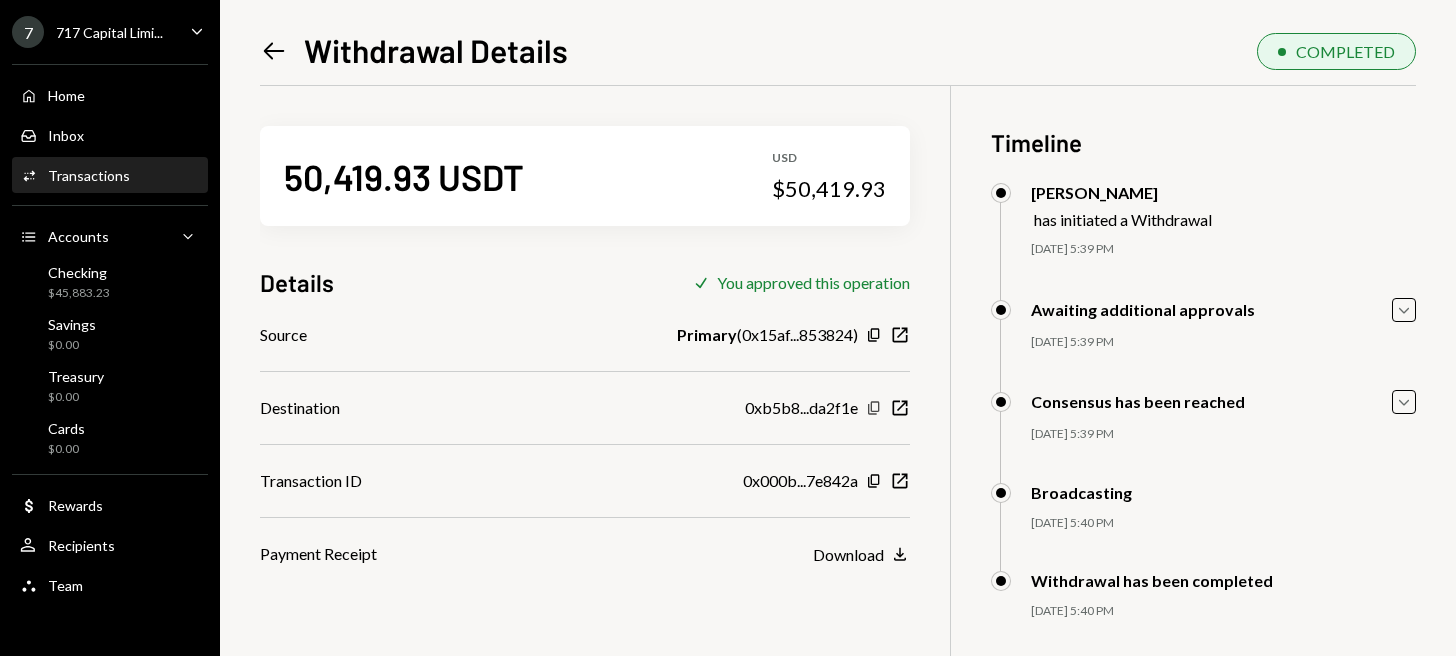 click on "Copy" 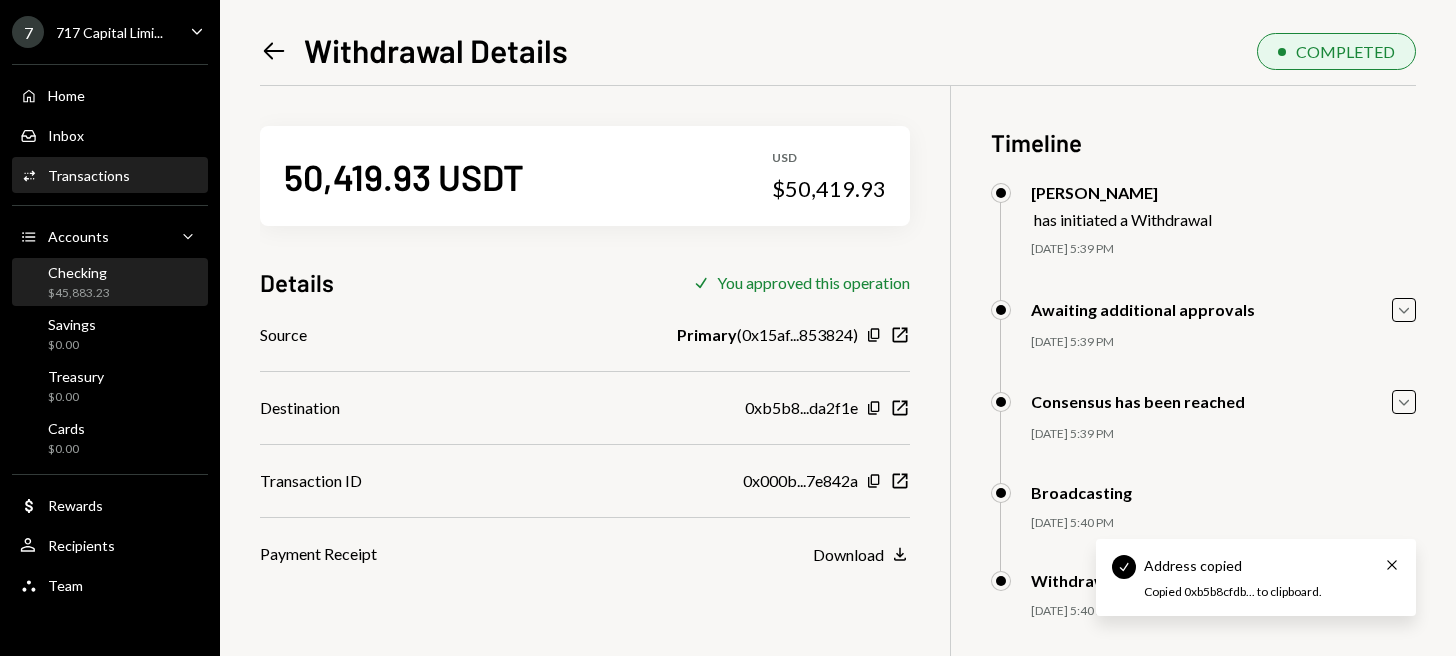 click on "Checking $45,883.23" at bounding box center (110, 283) 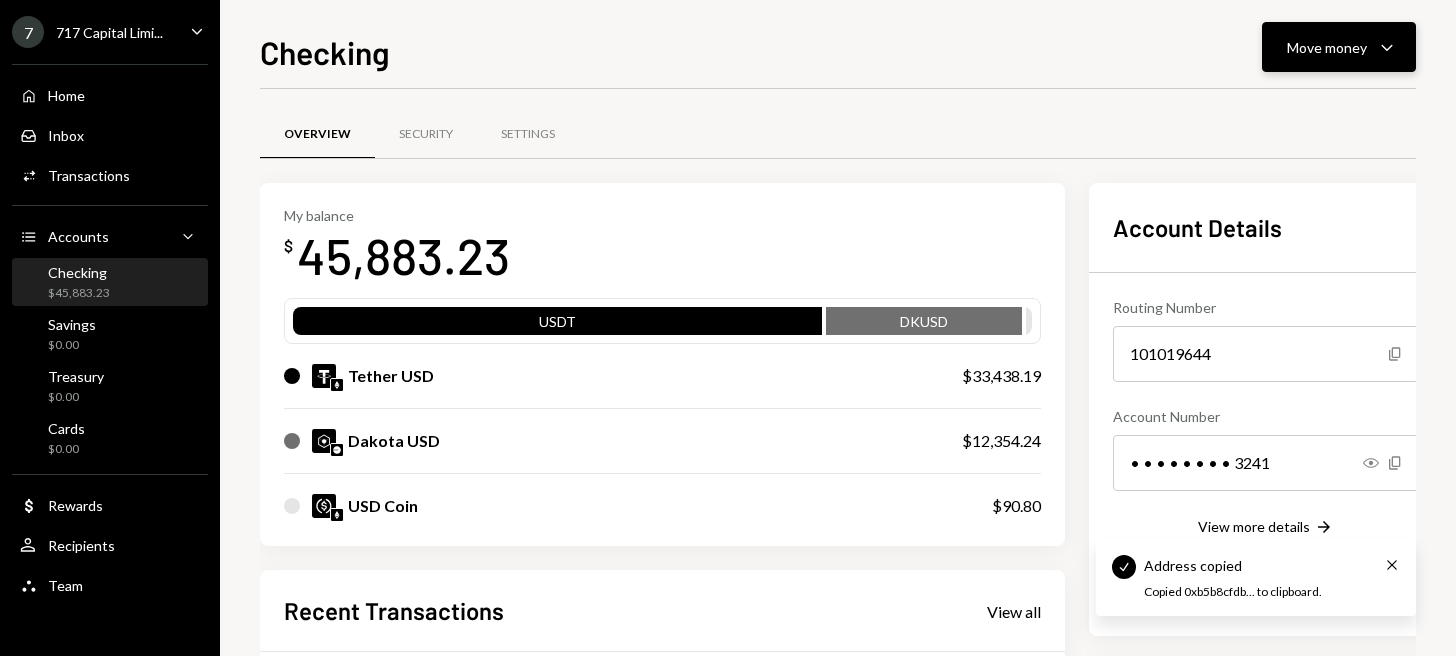 click on "Caret Down" 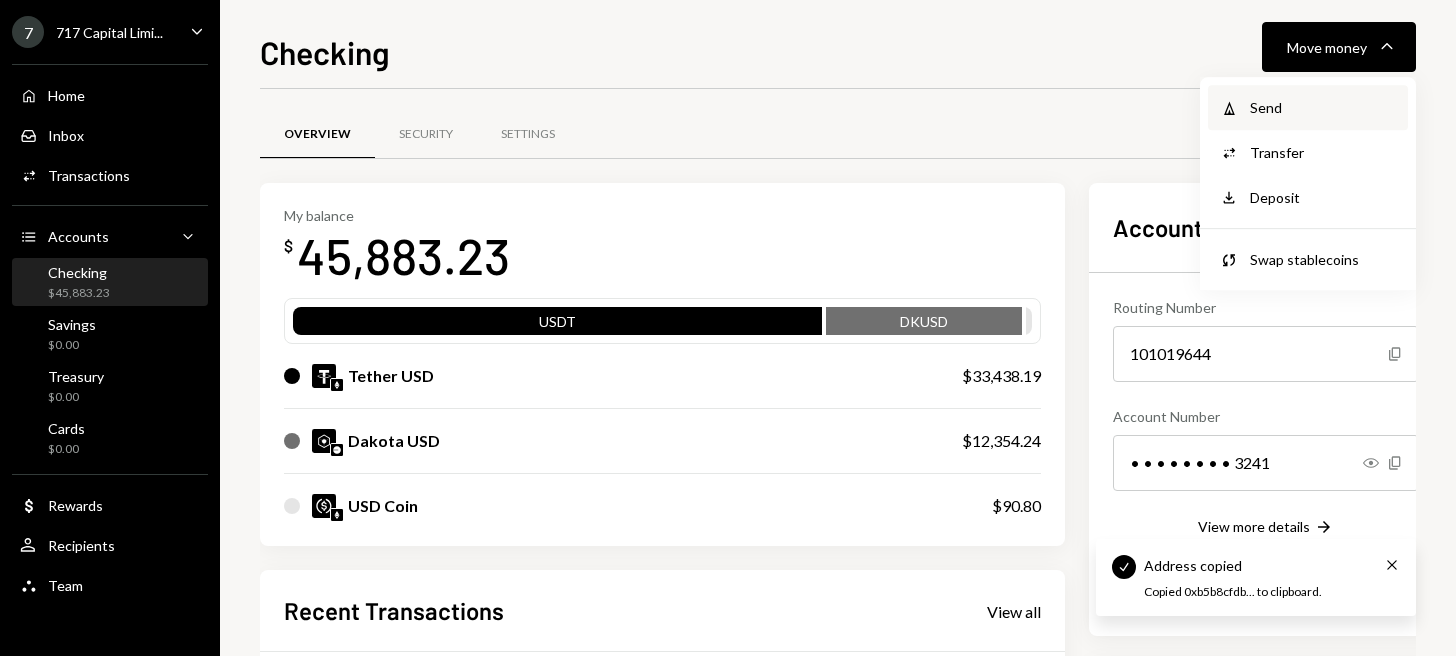 click on "Send" at bounding box center [1323, 107] 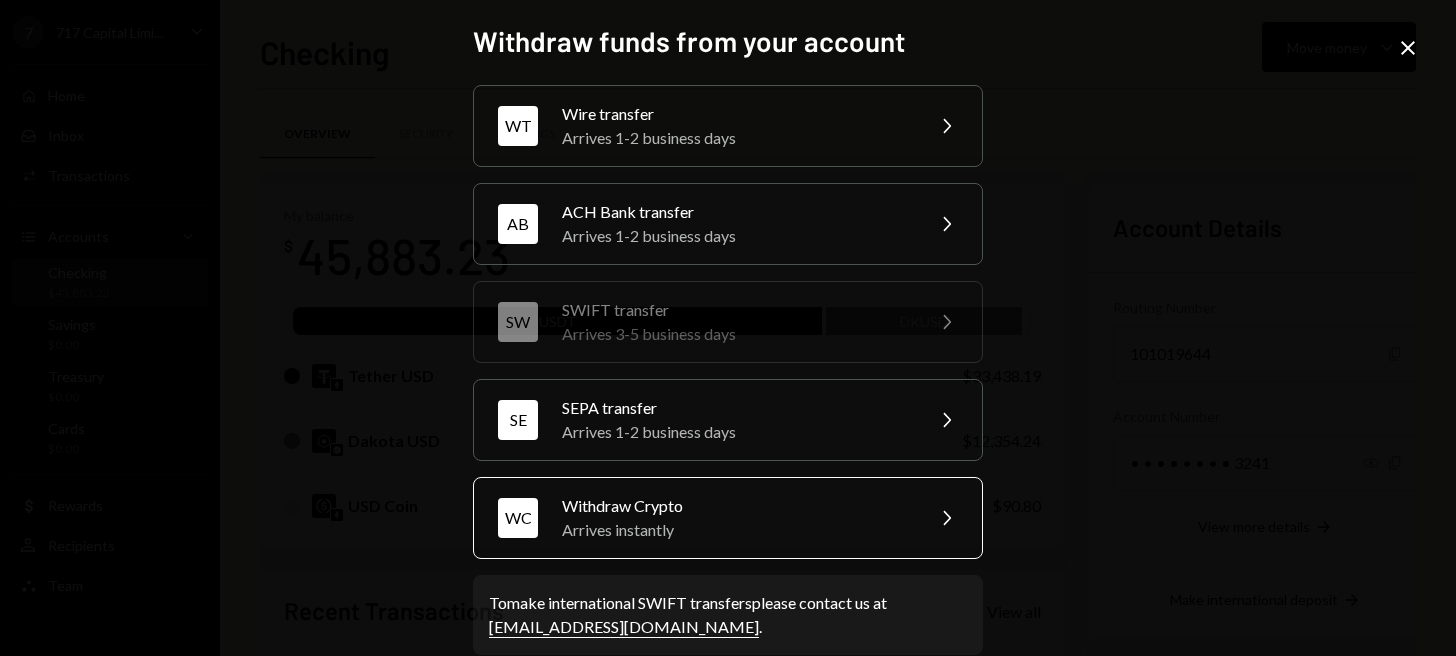 click on "Arrives instantly" at bounding box center (736, 530) 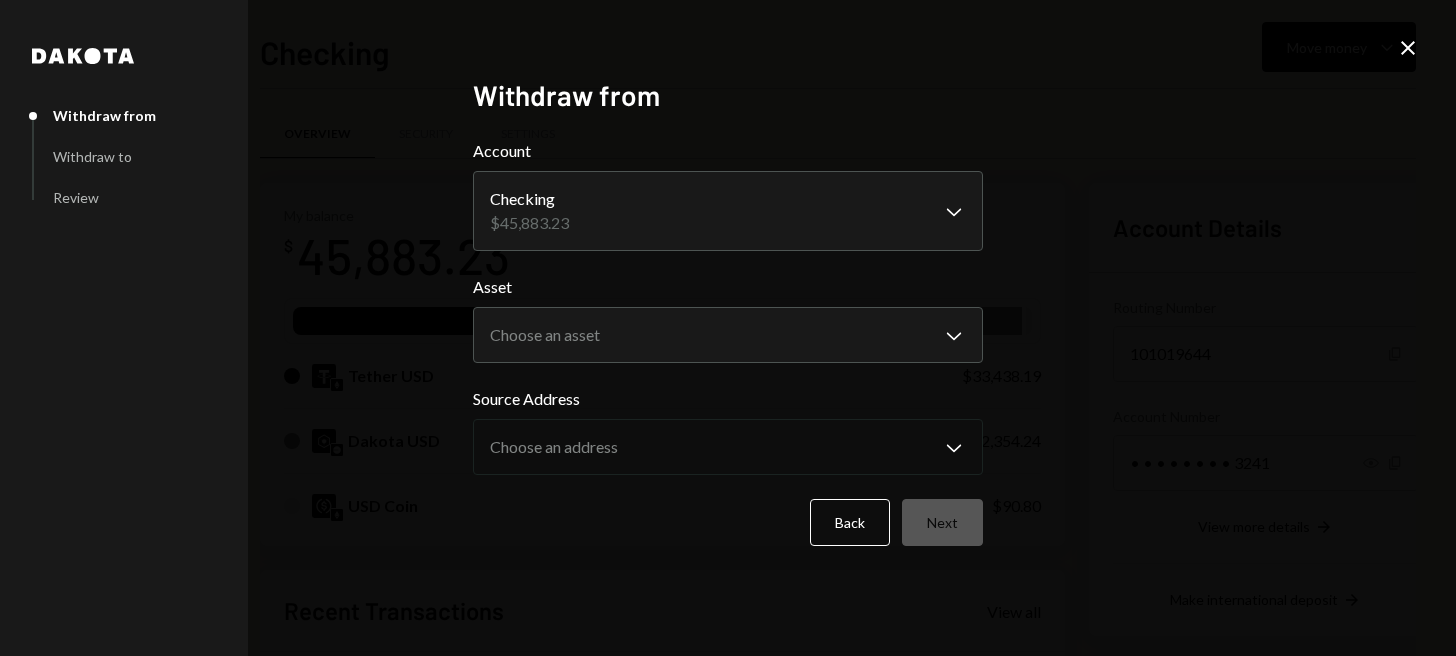 click on "7 717 Capital Limi... Caret Down Home Home Inbox Inbox Activities Transactions Accounts Accounts Caret Down Checking $45,883.23 Savings $0.00 Treasury $0.00 Cards $0.00 Dollar Rewards User Recipients Team Team Checking Move money Caret Down Overview Security Settings My balance $ 45,883.23 USDT DKUSD Tether USD $33,438.19 Dakota USD $12,354.24 USD Coin $90.80 Recent Transactions View all Type Initiated By Initiated At Status Bank Payment $200,200.00 [PERSON_NAME] [DATE] 3:11 PM Completed Deposit 33,438.18  USDT 0xA9D1...1d3E43 Copy [DATE] 2:58 PM Completed Deposit 200,593.34  DKUSD 0x4c2c...A200B8 Copy [DATE] 2:43 PM Completed Stablecoin Conversion $200,673.61 [PERSON_NAME] [DATE] 2:38 PM Completed Deposit 200,673.61  USDT 0x89e5...aa7c40 Copy [DATE] 2:34 PM Completed Account Details Routing Number [FINANCIAL_ID] Copy Account Number • • • • • • • •  3241 Show Copy View more details Right Arrow Make international deposit Right Arrow Account Information Money in (last 30 days) Up Right Arrow" at bounding box center (728, 328) 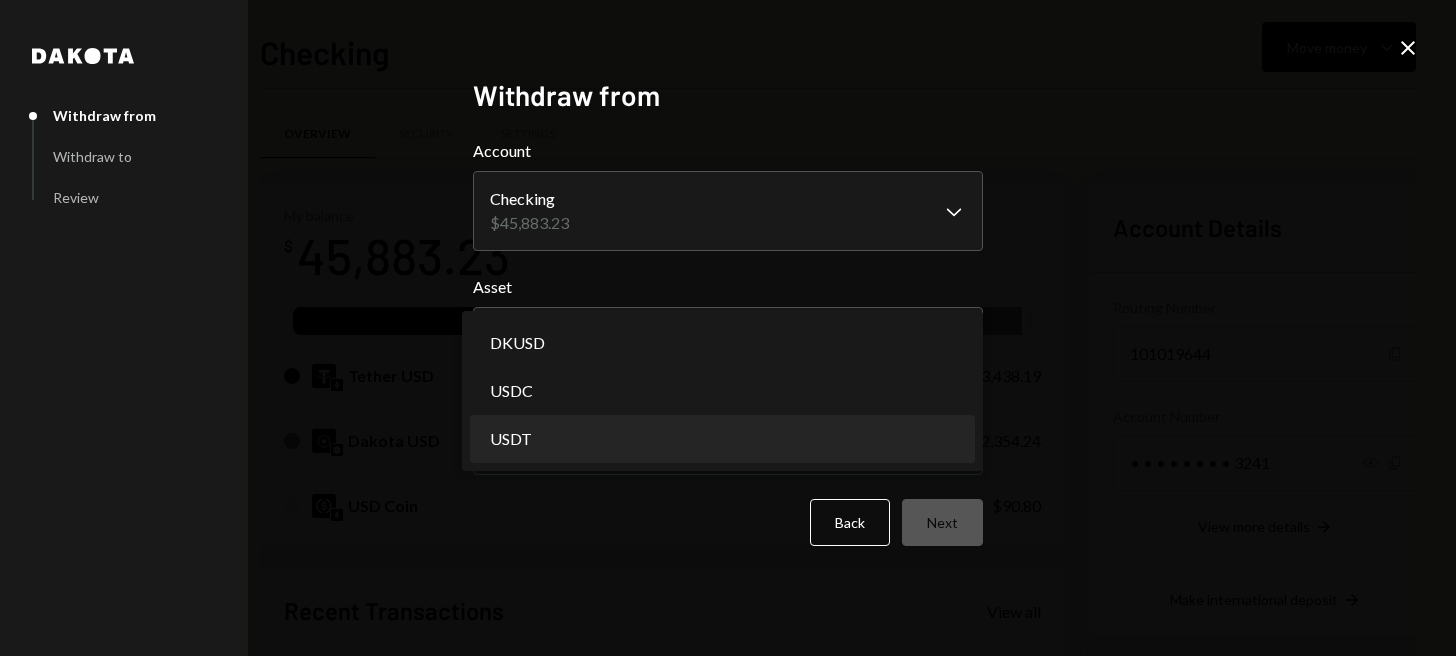 select on "****" 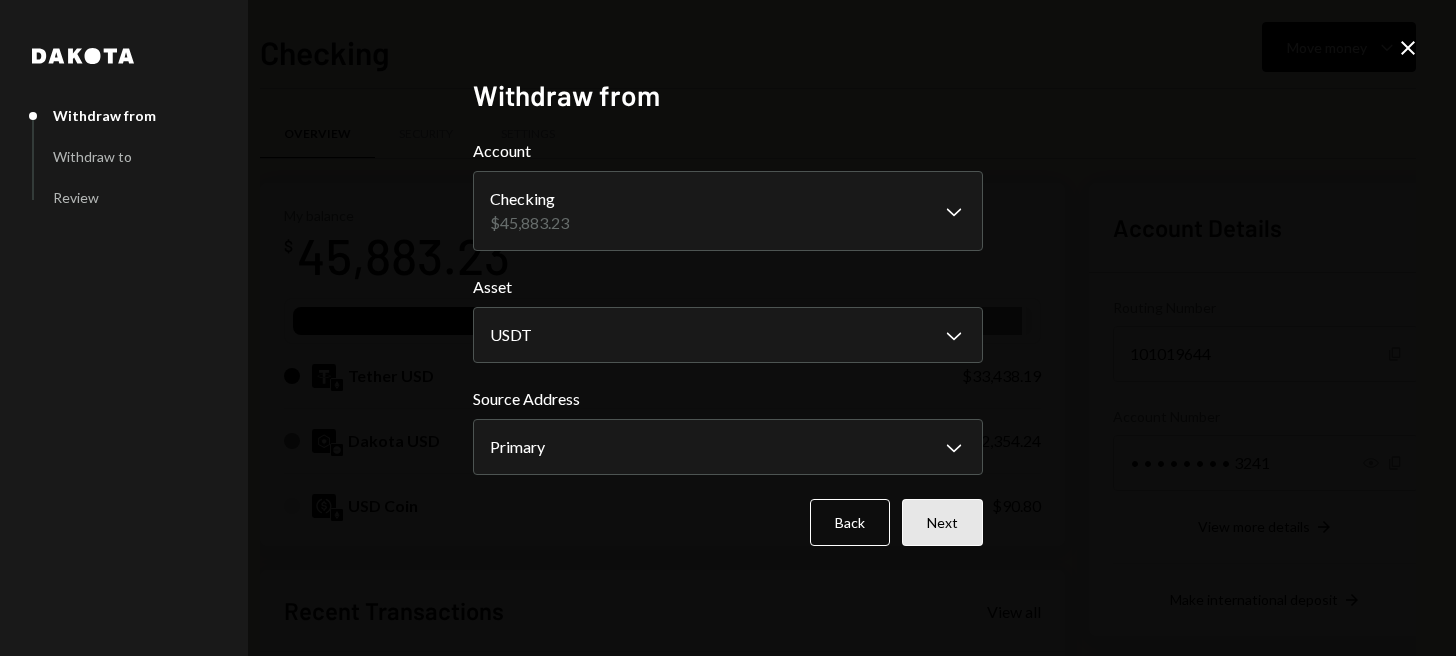 click on "Next" at bounding box center [942, 522] 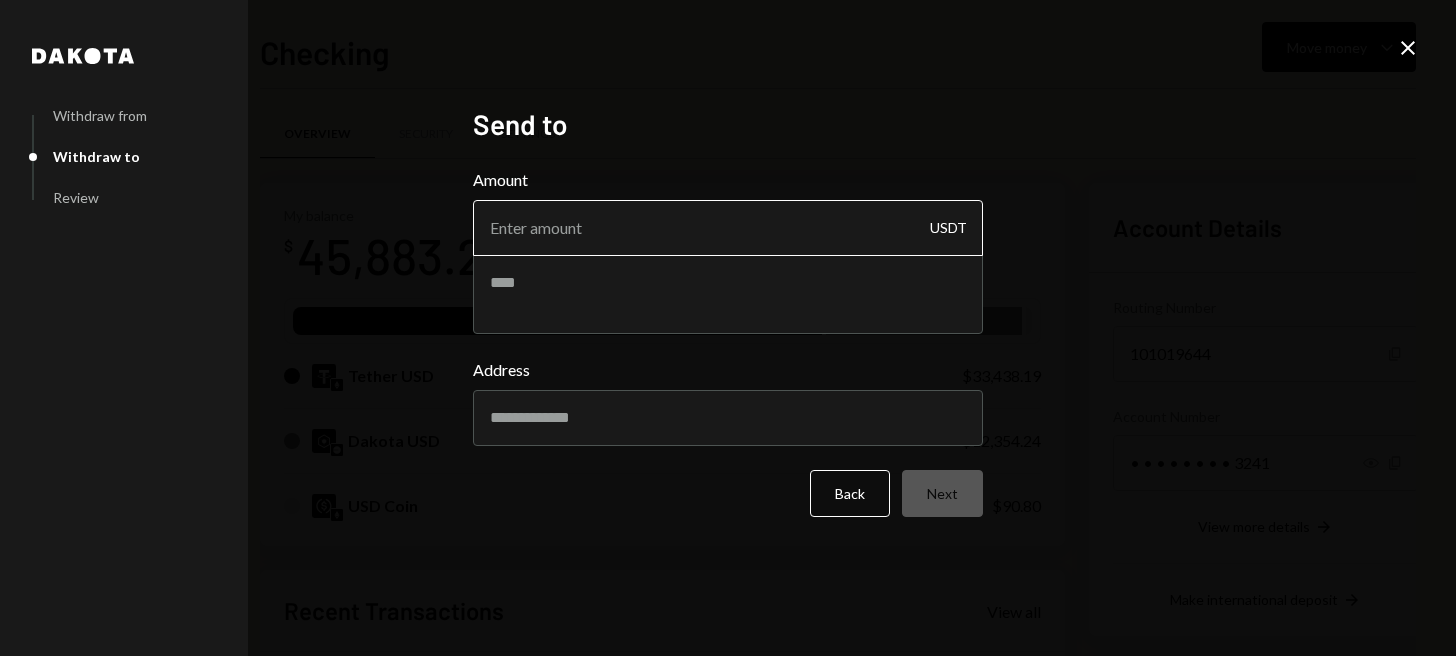 click on "Amount" at bounding box center [728, 228] 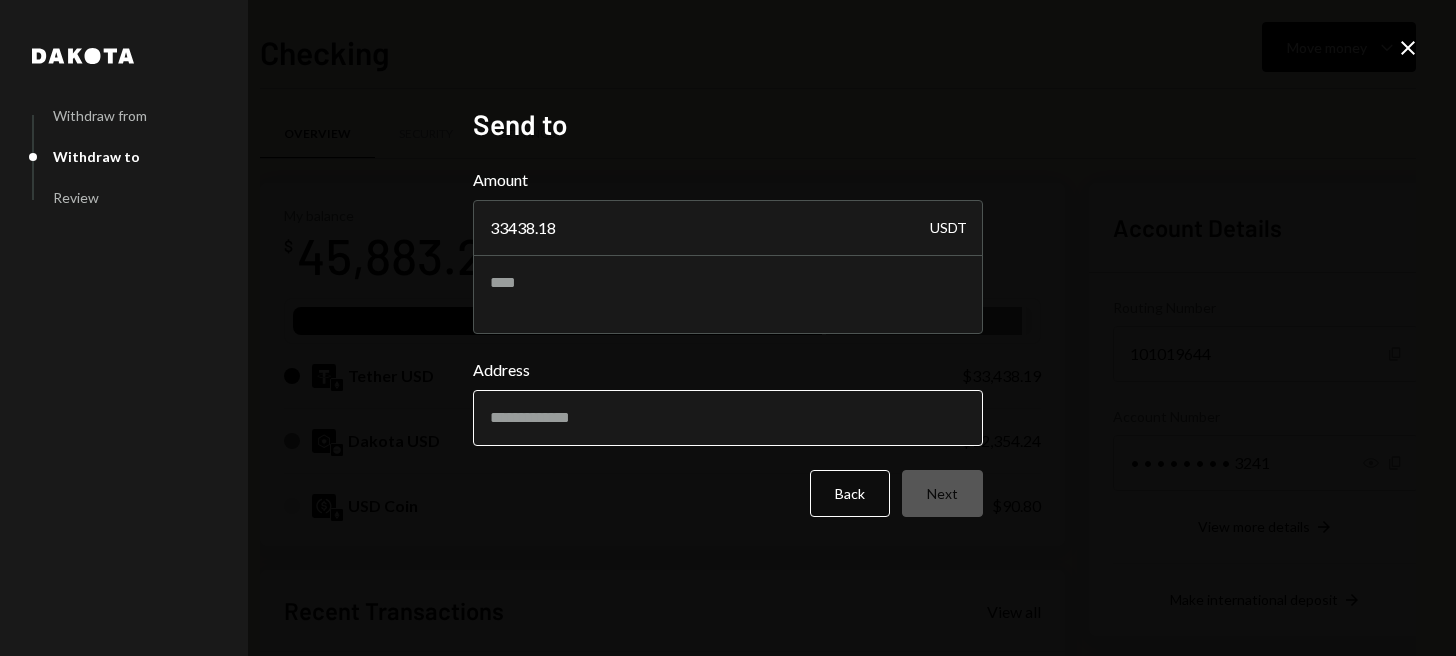 type on "33438.18" 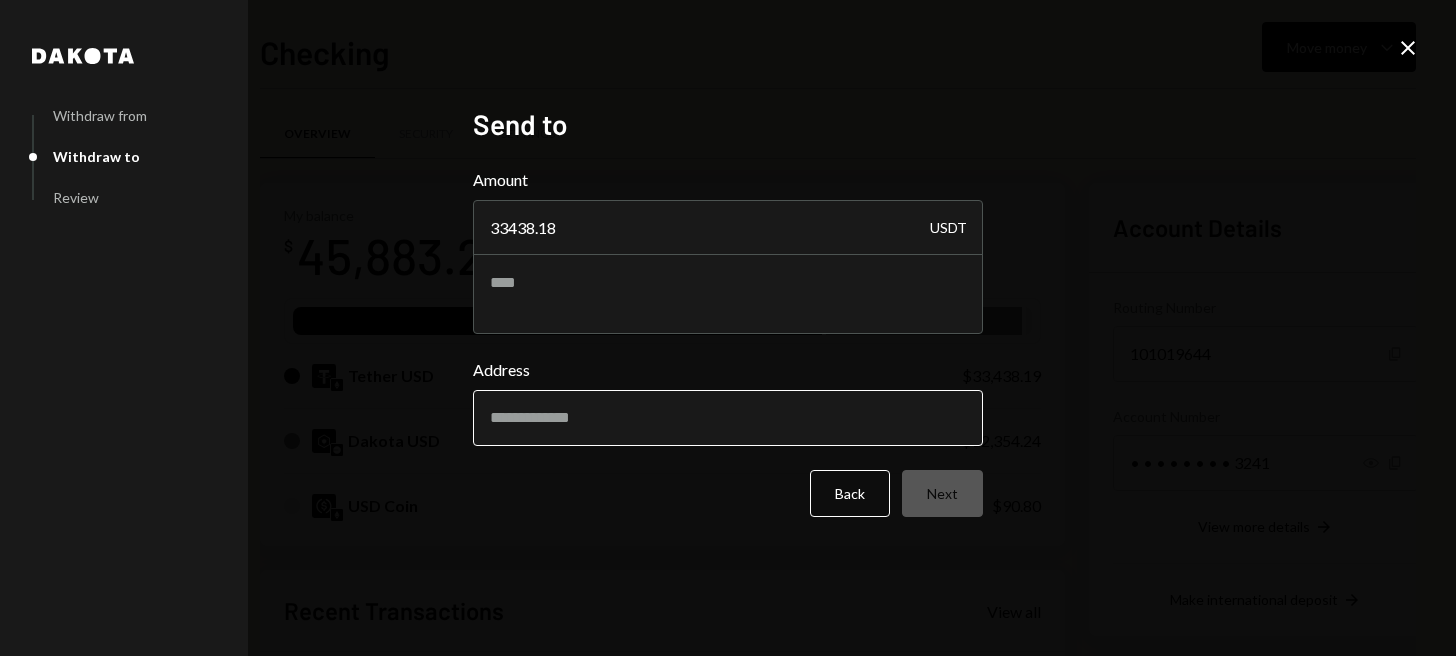 click on "Address" at bounding box center [728, 418] 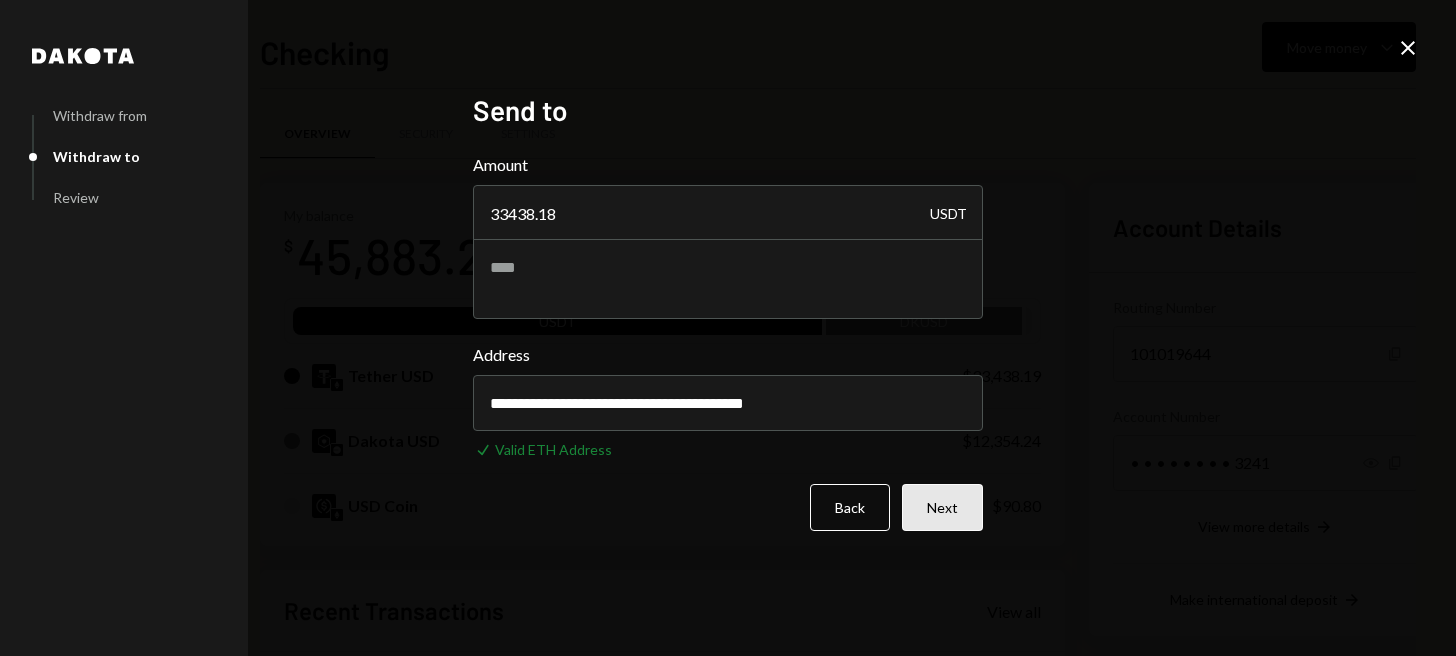type on "**********" 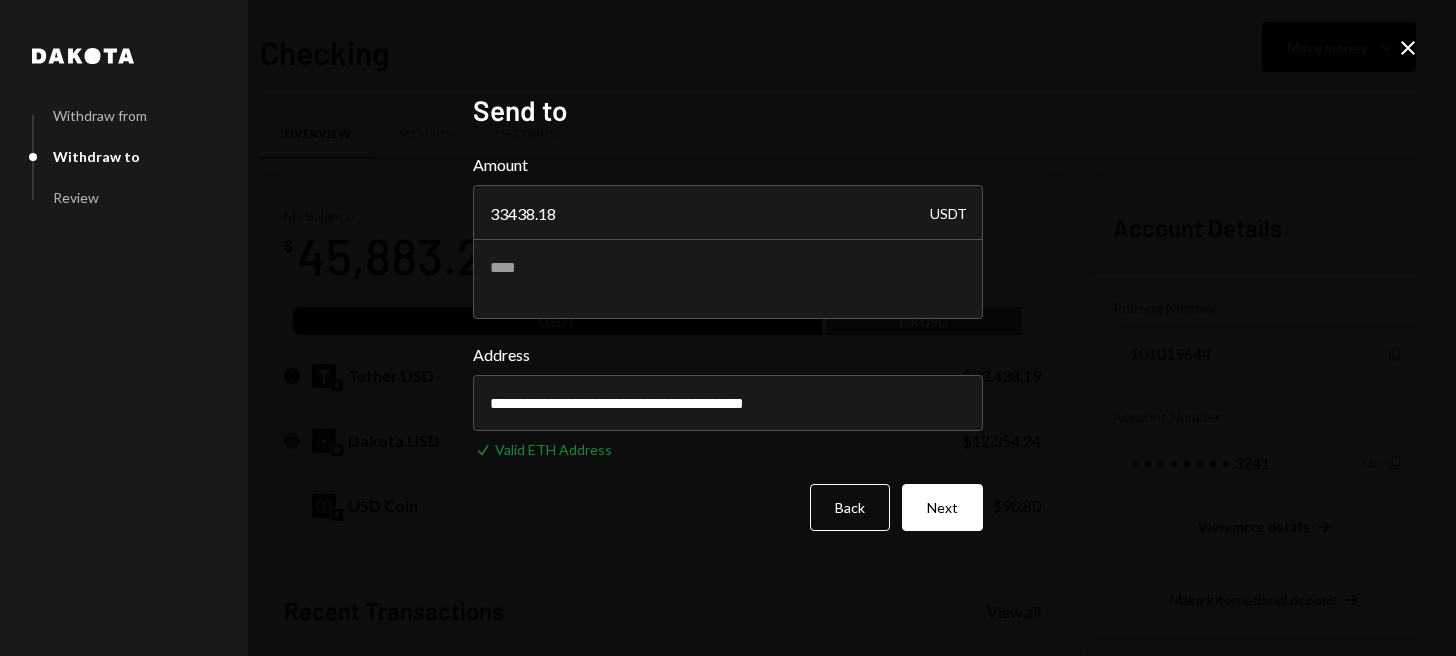 click on "Next" at bounding box center [942, 507] 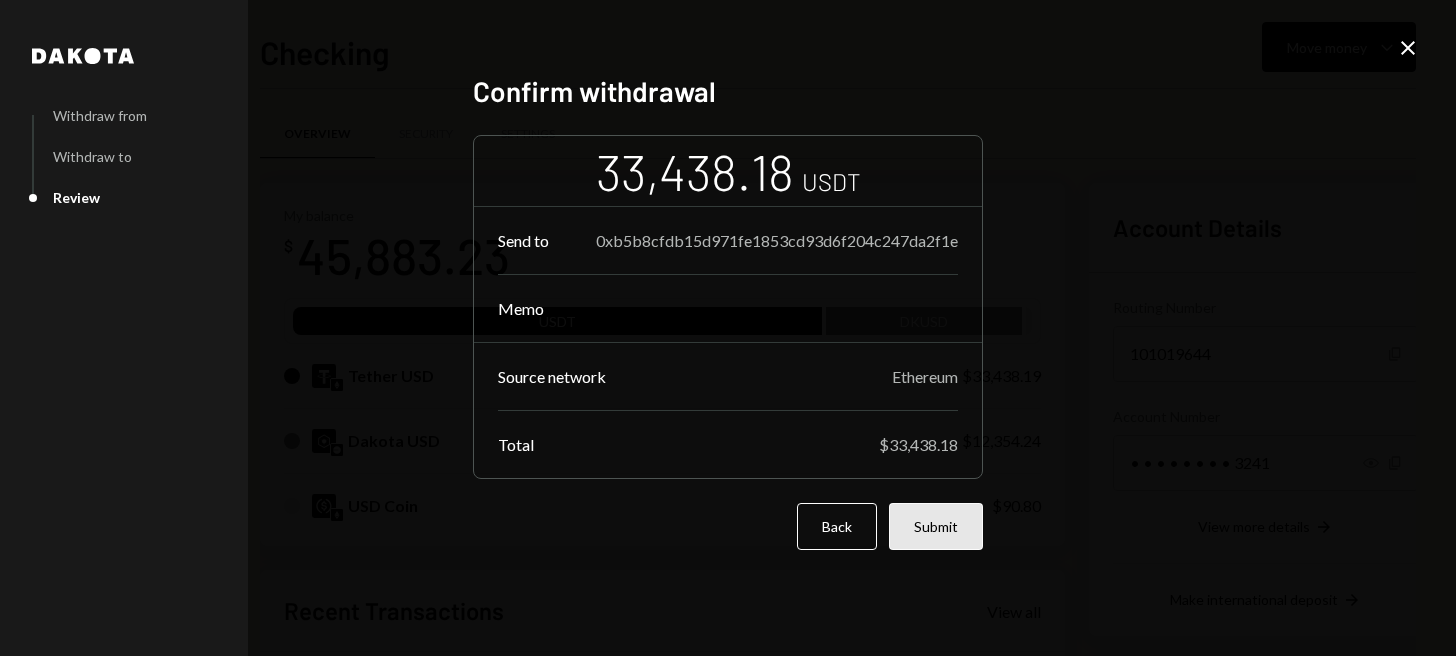 click on "Submit" at bounding box center [936, 526] 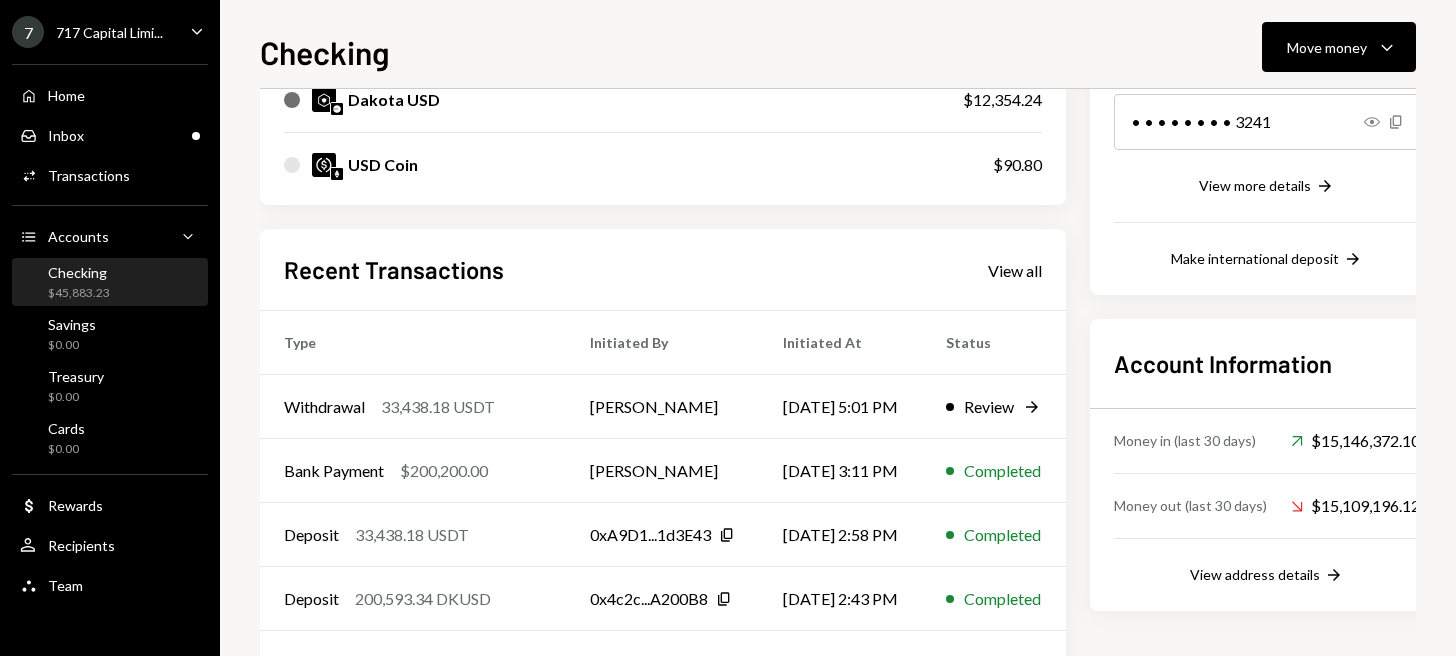 scroll, scrollTop: 417, scrollLeft: 0, axis: vertical 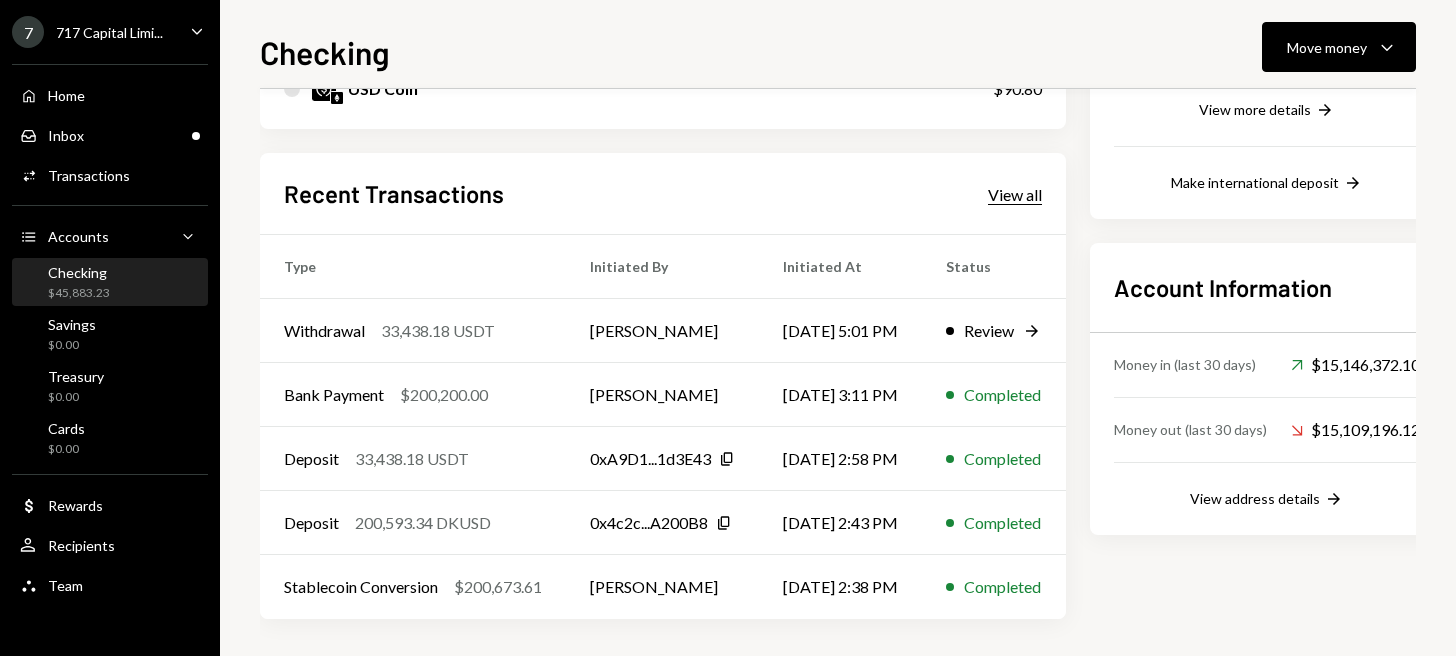 click on "View all" at bounding box center [1015, 195] 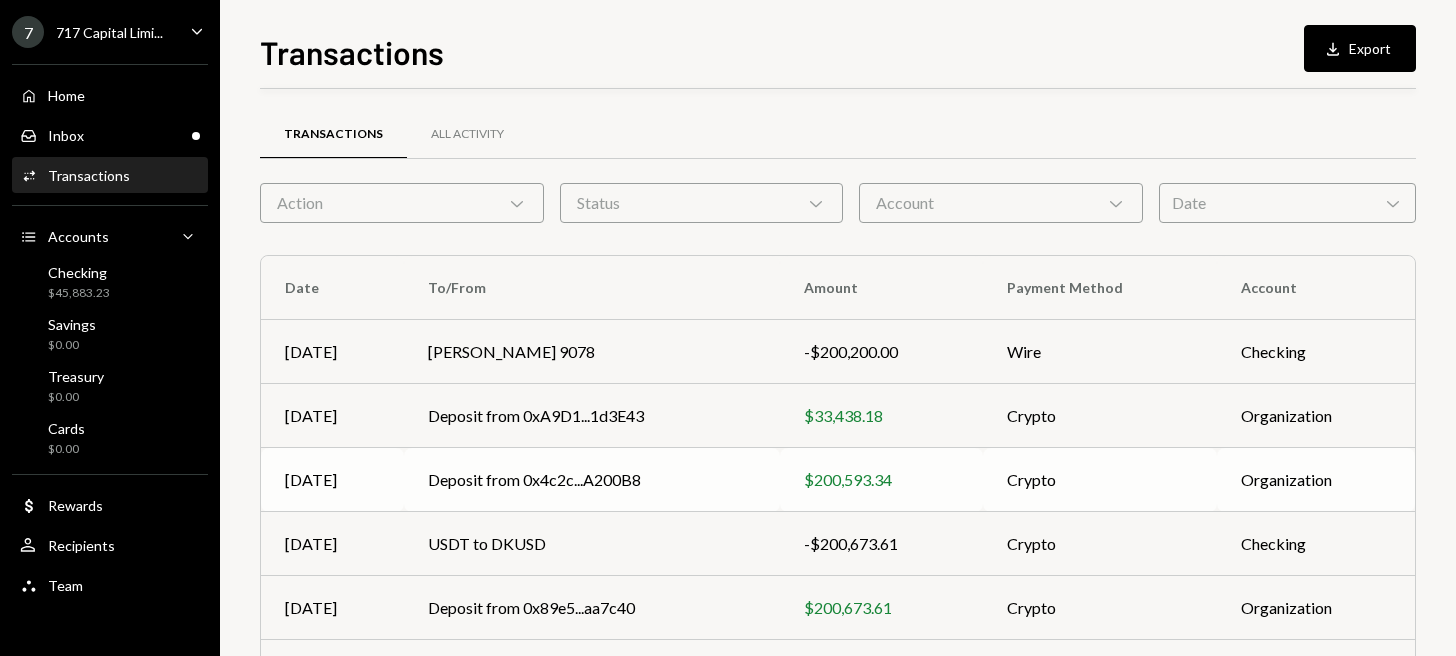 scroll, scrollTop: 391, scrollLeft: 0, axis: vertical 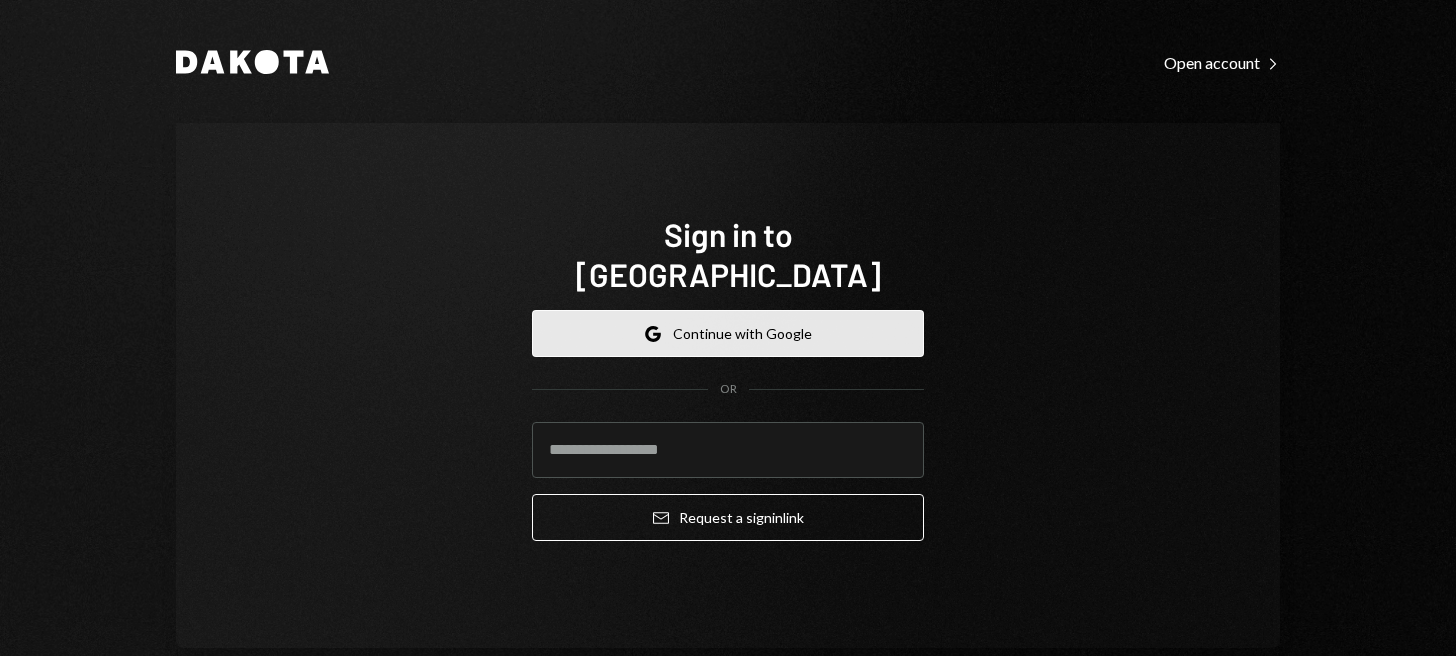 click on "Google  Continue with Google" at bounding box center (728, 333) 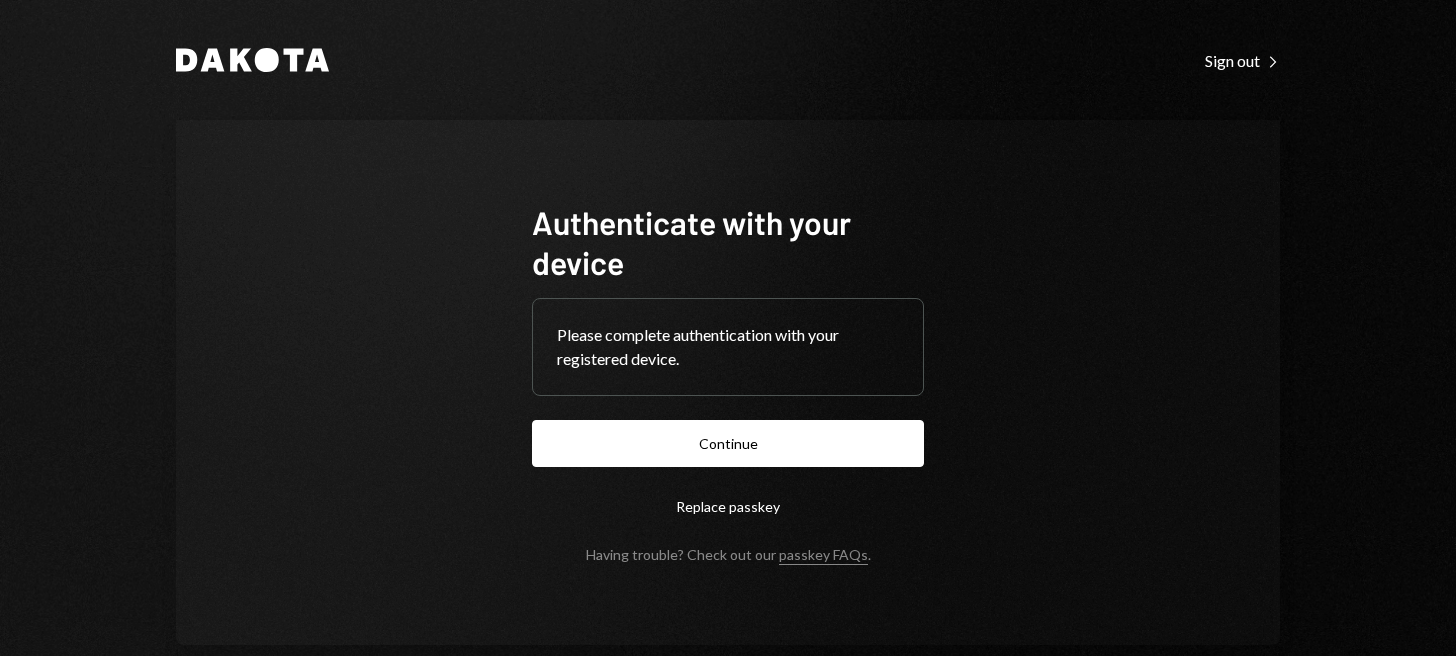 scroll, scrollTop: 0, scrollLeft: 0, axis: both 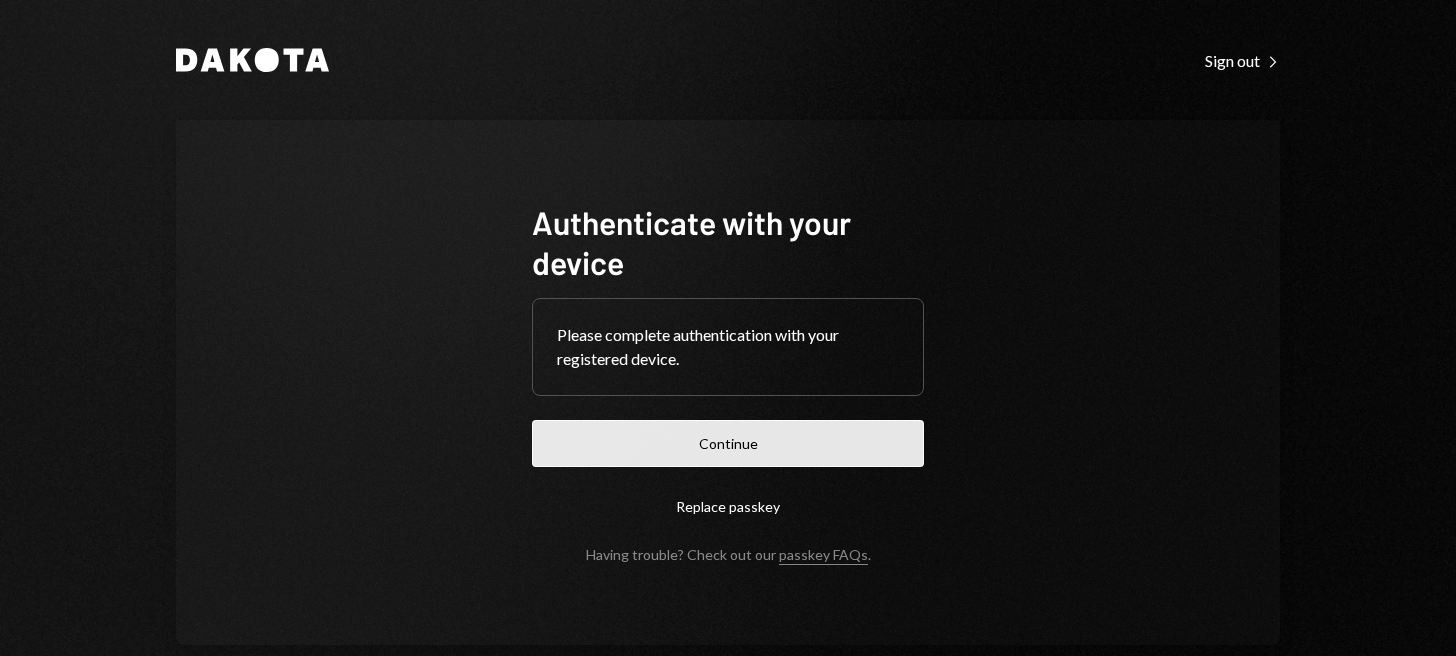 click on "Continue" at bounding box center [728, 443] 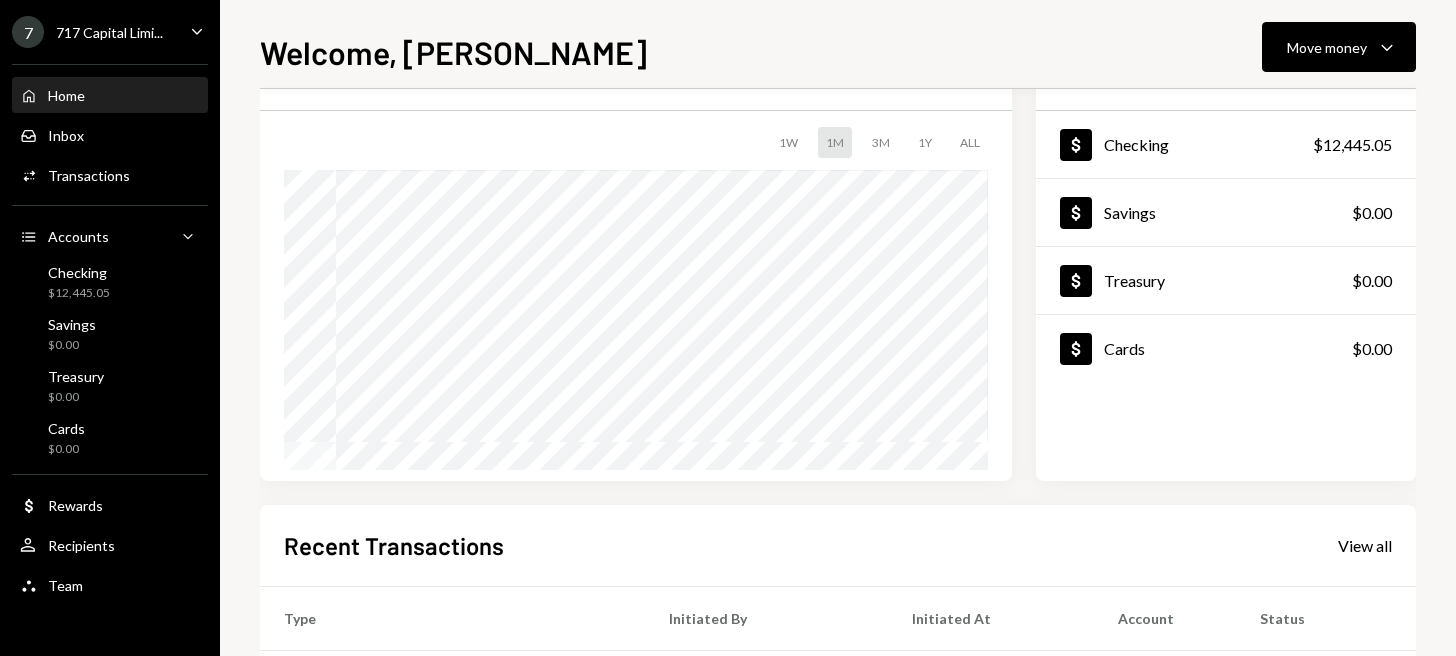 scroll, scrollTop: 0, scrollLeft: 0, axis: both 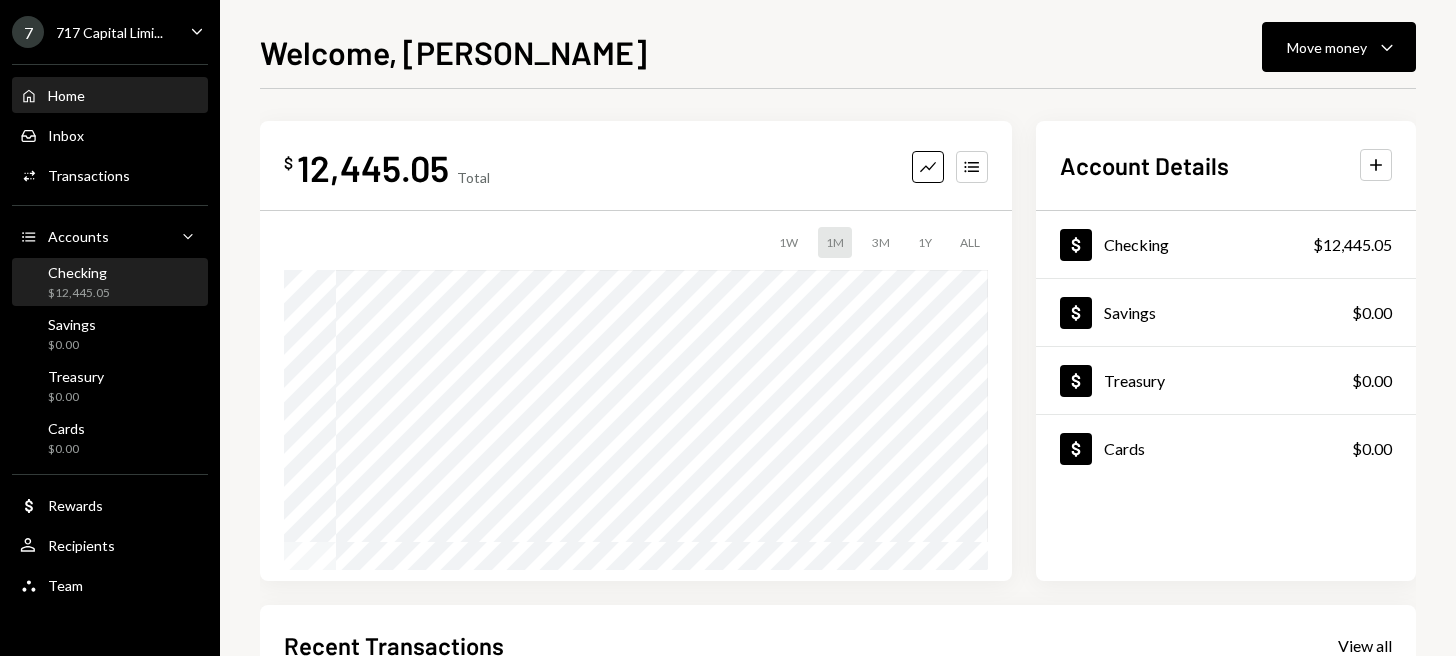 click on "Checking $12,445.05" at bounding box center [110, 283] 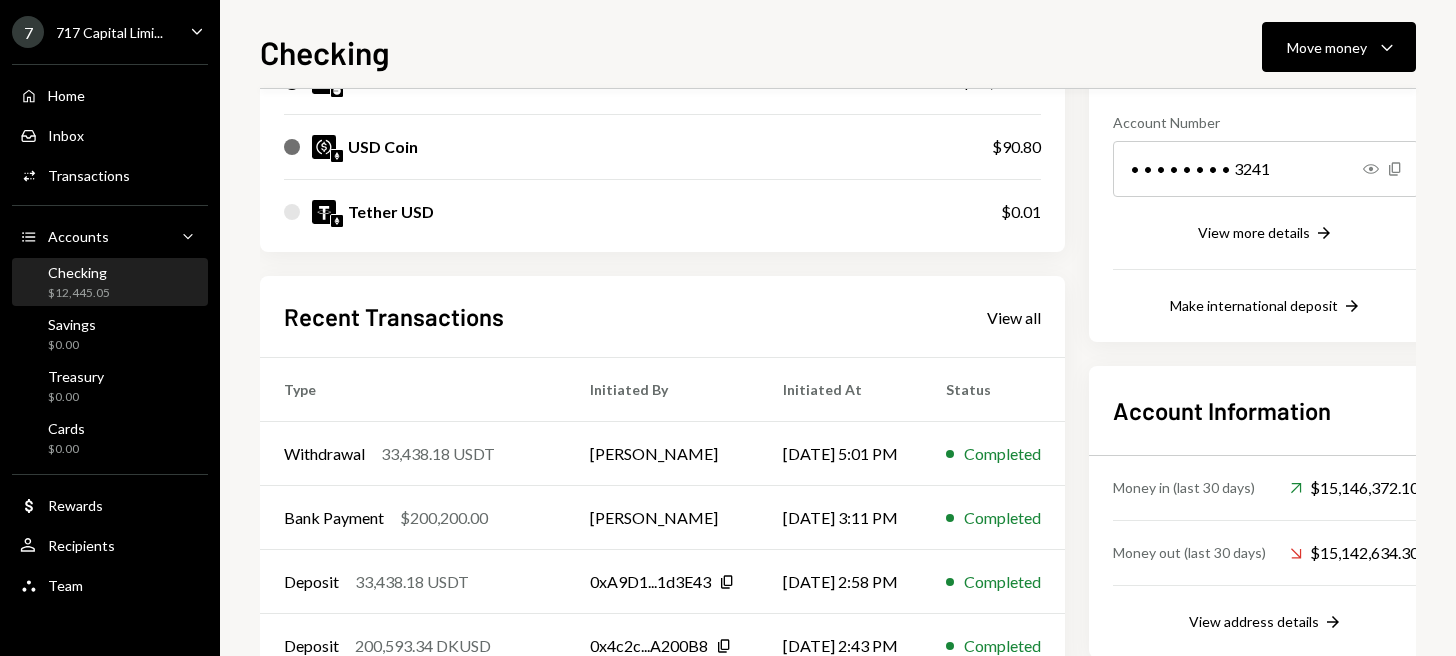scroll, scrollTop: 300, scrollLeft: 0, axis: vertical 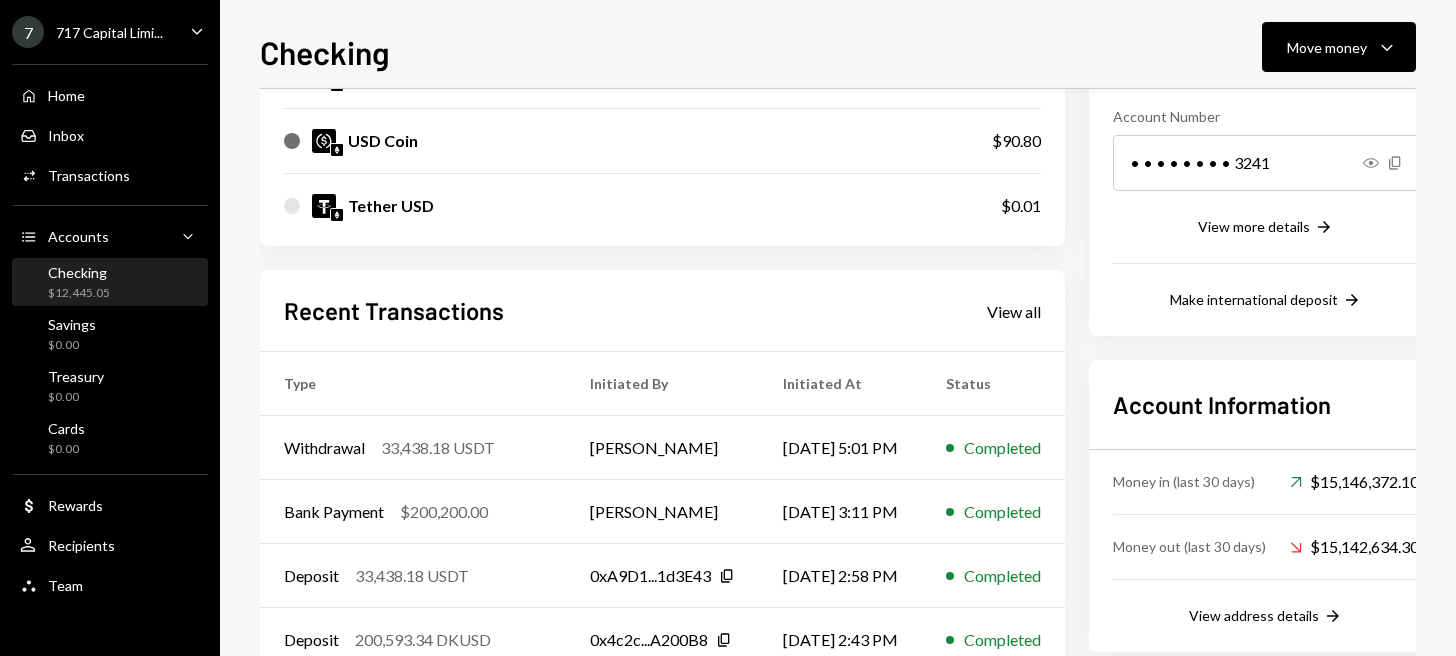 click on "Recent Transactions View all" at bounding box center [662, 310] 